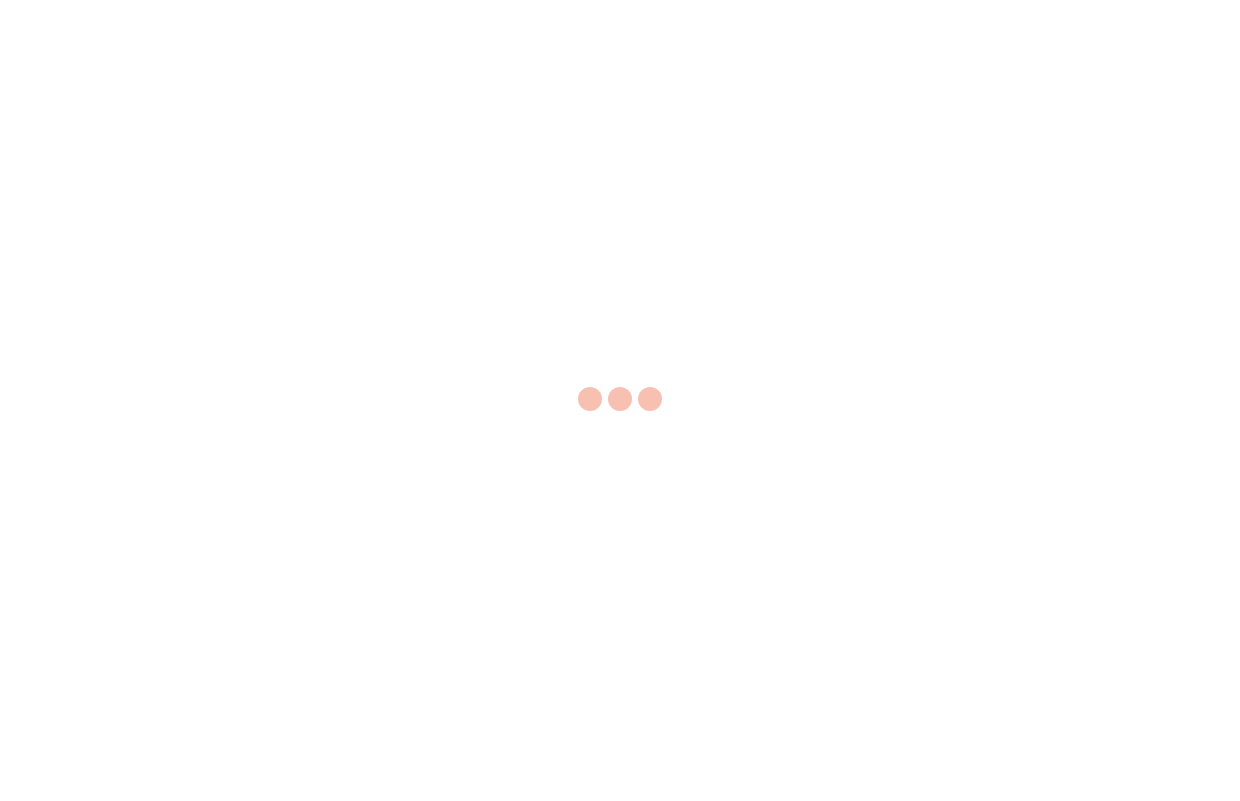 scroll, scrollTop: 0, scrollLeft: 0, axis: both 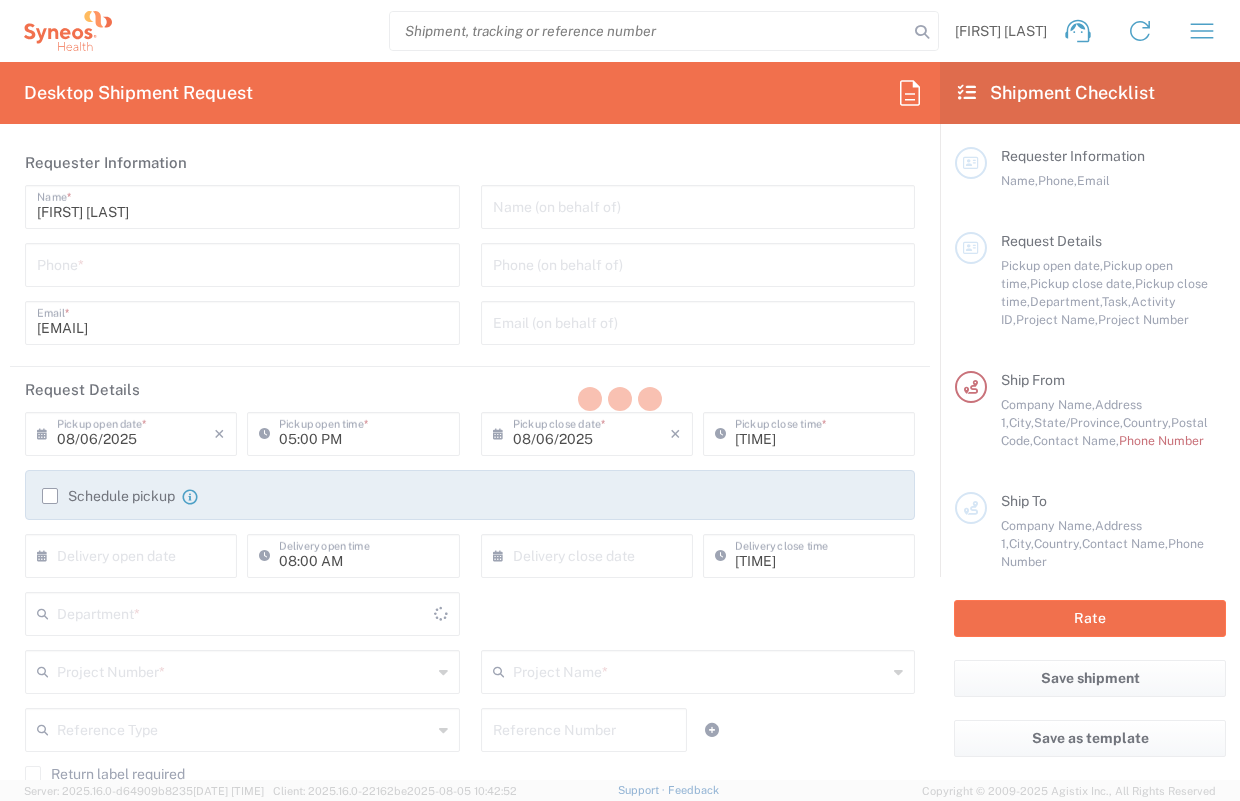 type on "New Jersey" 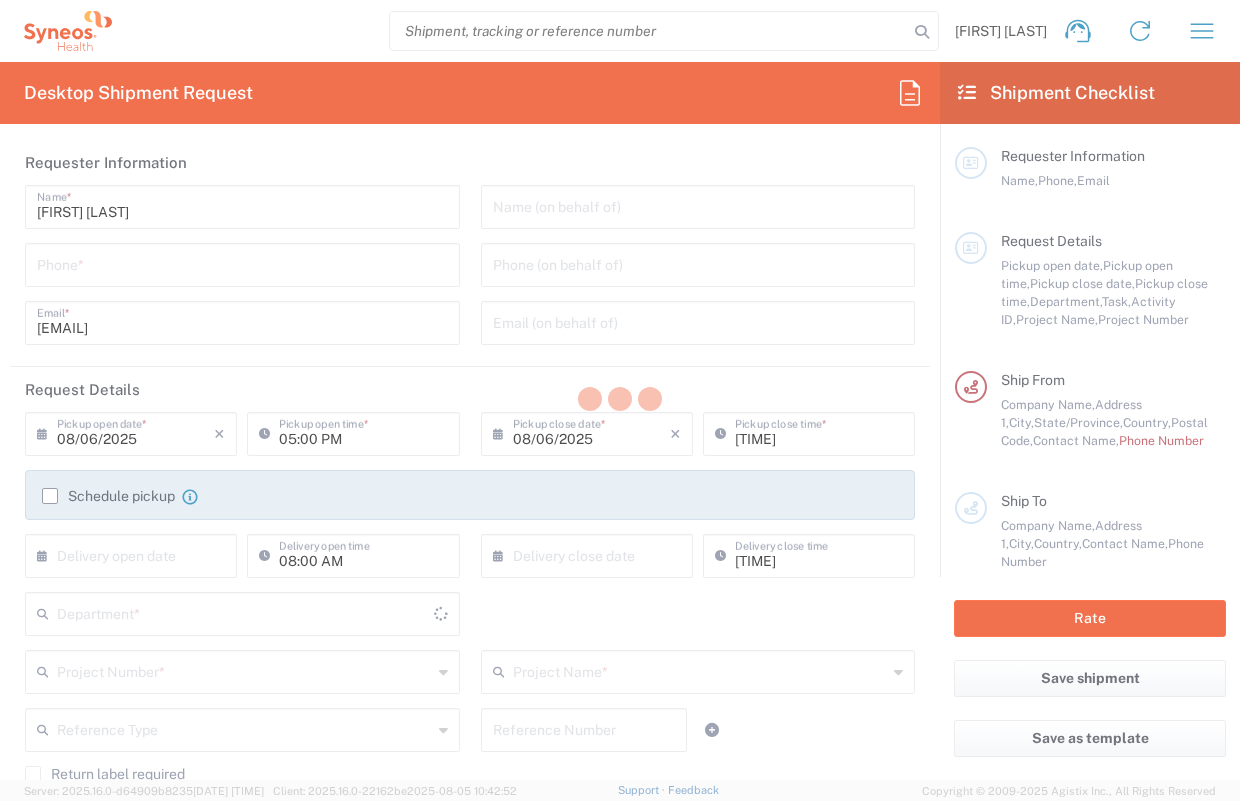 type on "United States" 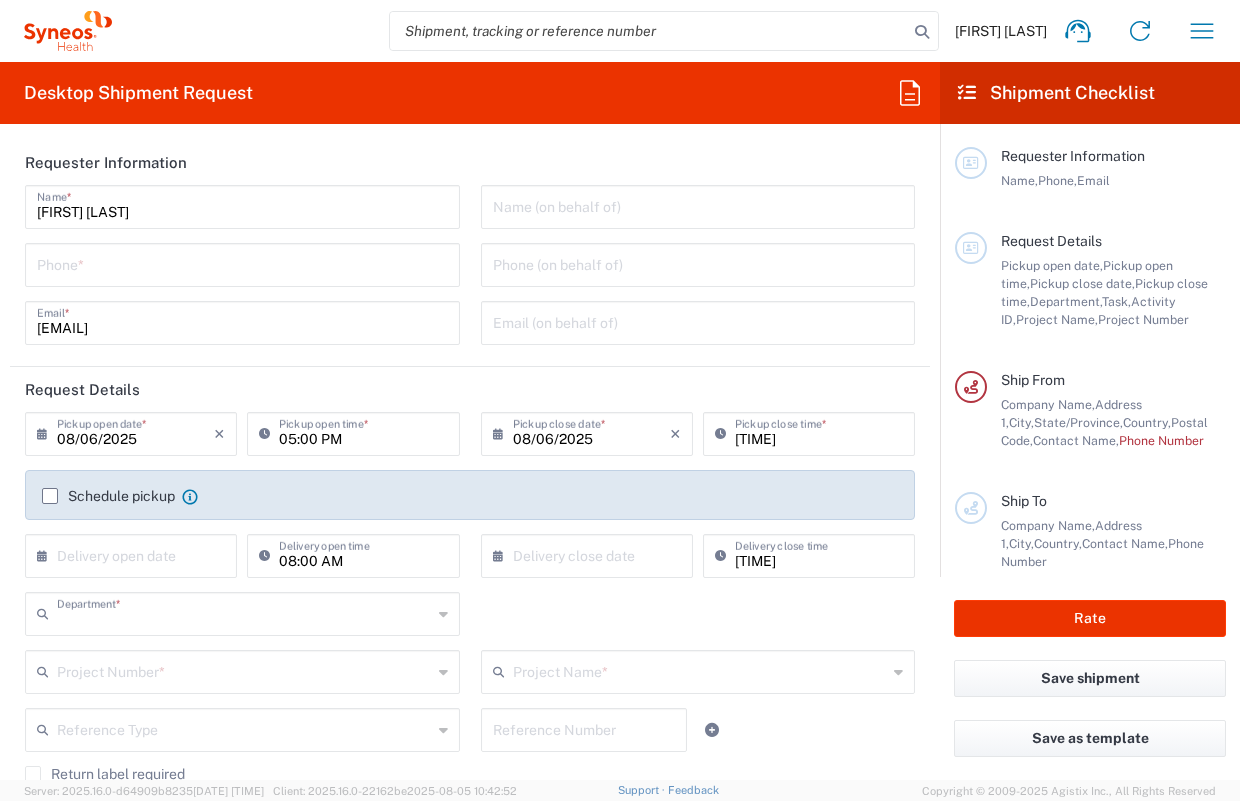 type on "[POSTAL_CODE]" 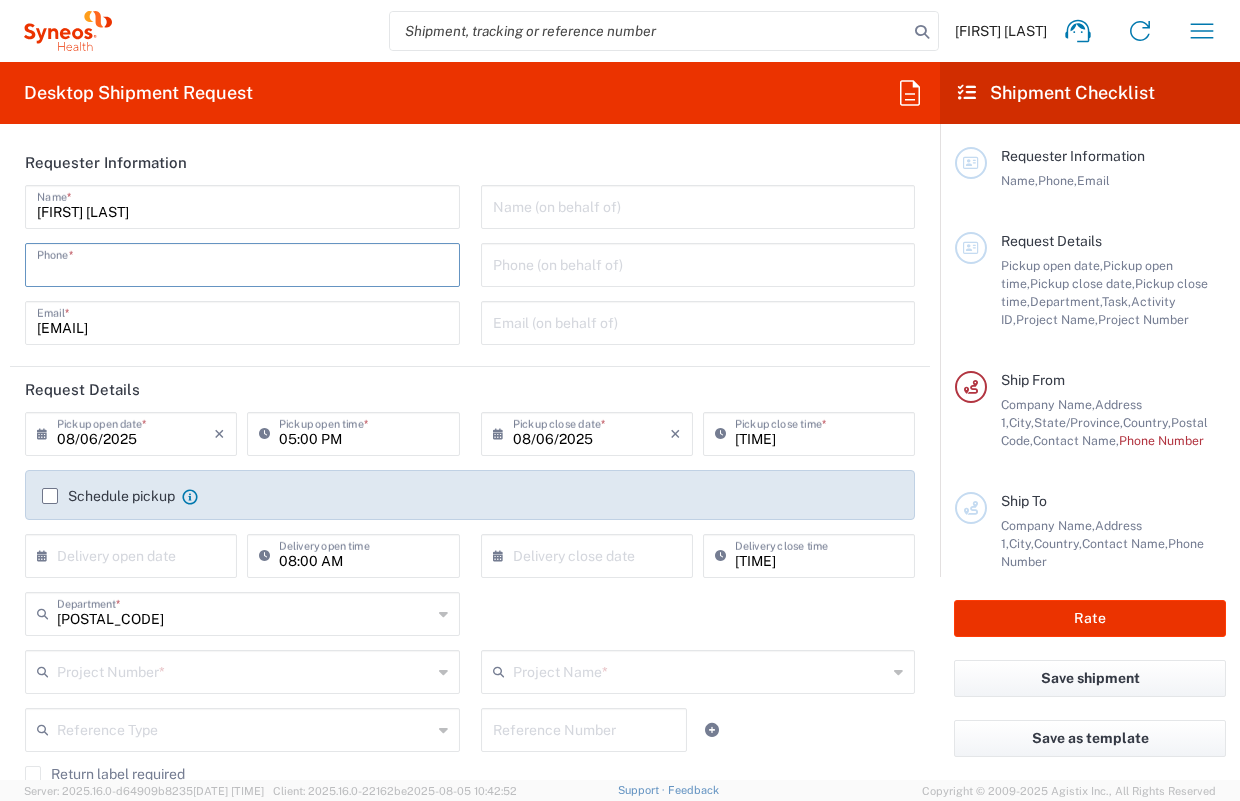 click at bounding box center [242, 263] 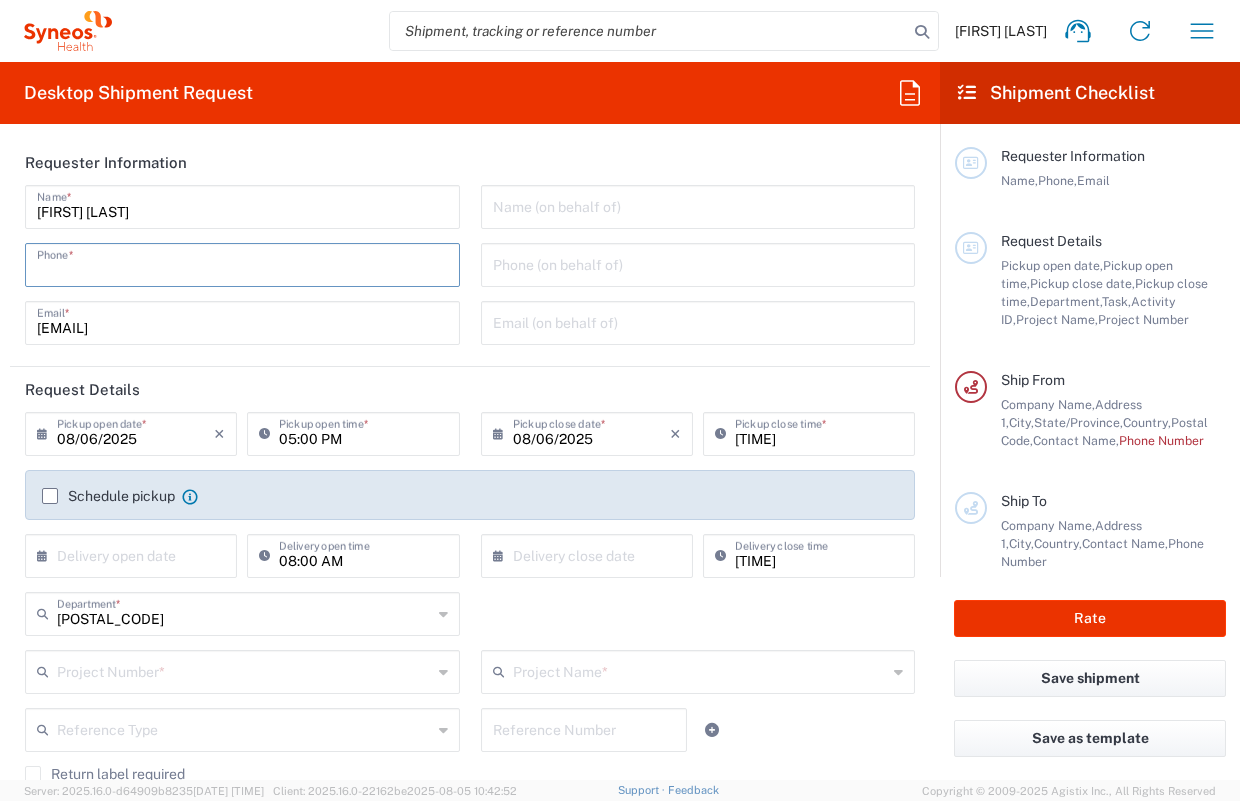 type on "Syneos Health Commercial Servi- NJ US" 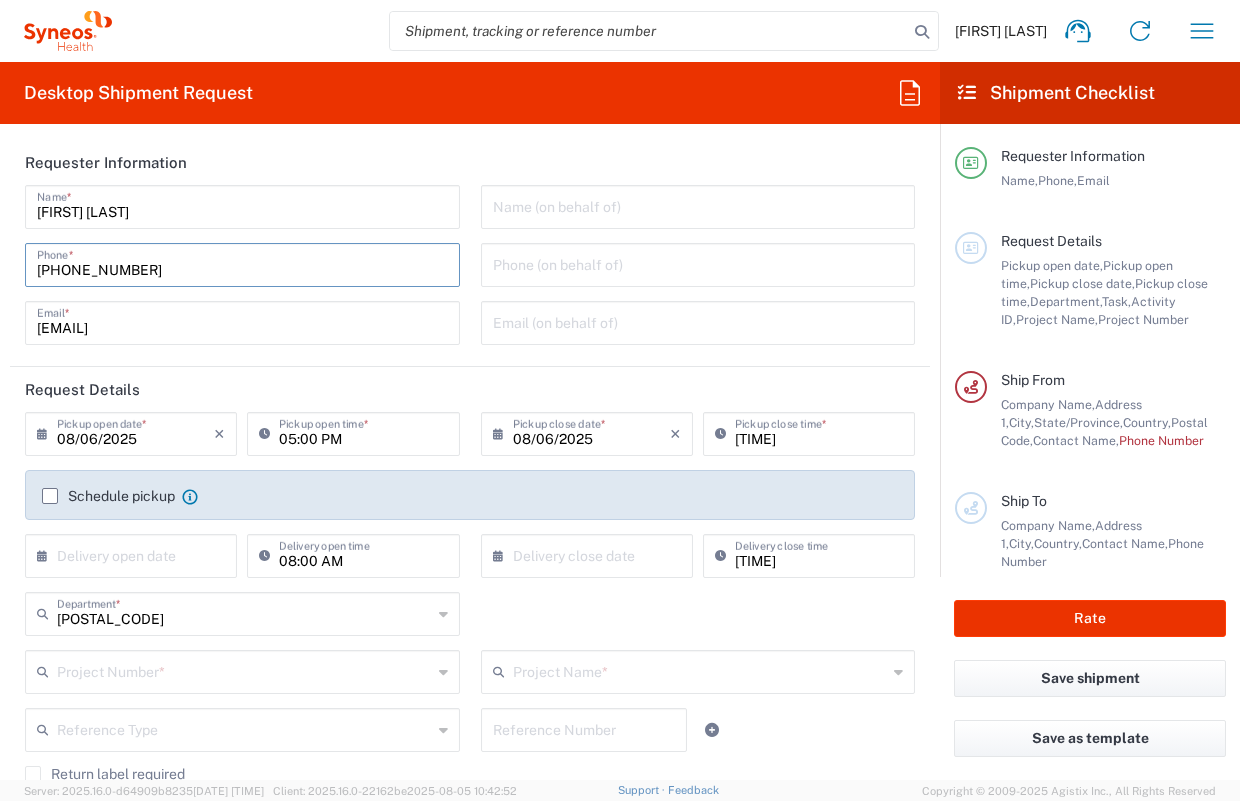 type on "[PHONE_NUMBER]" 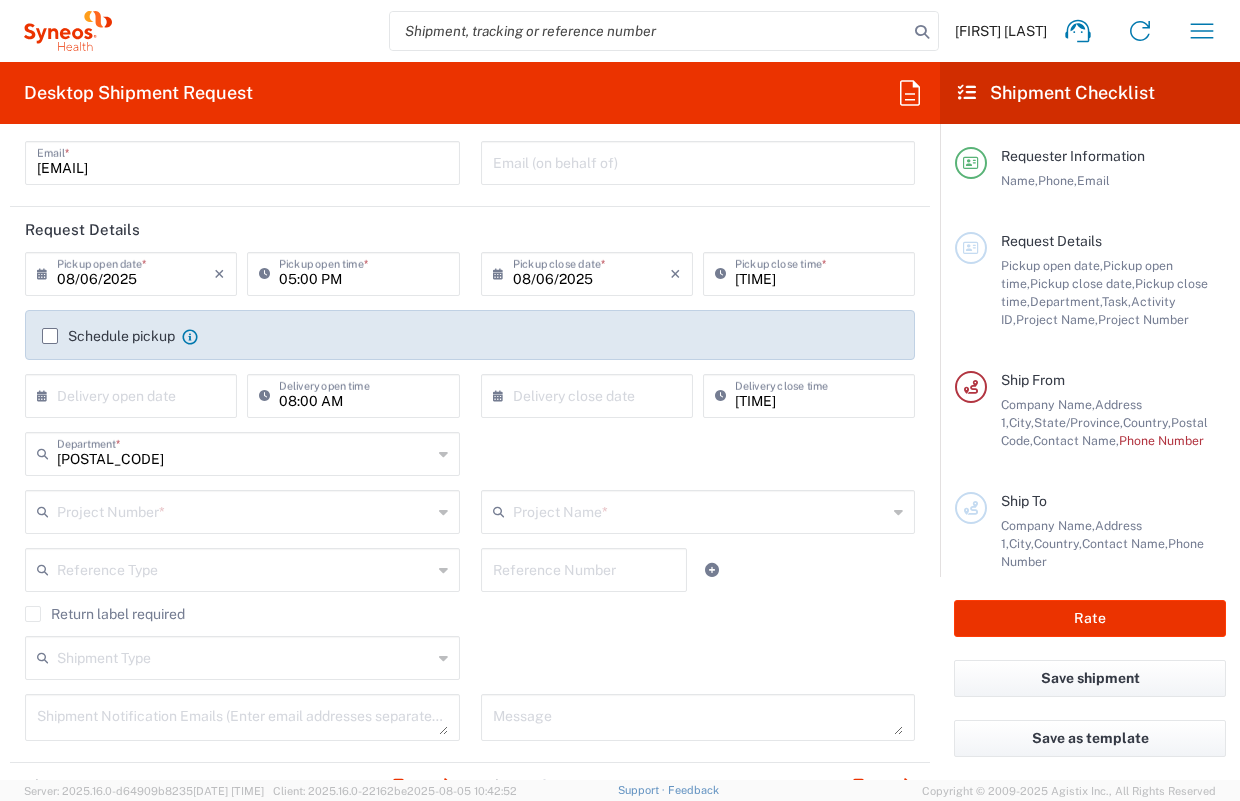scroll, scrollTop: 163, scrollLeft: 0, axis: vertical 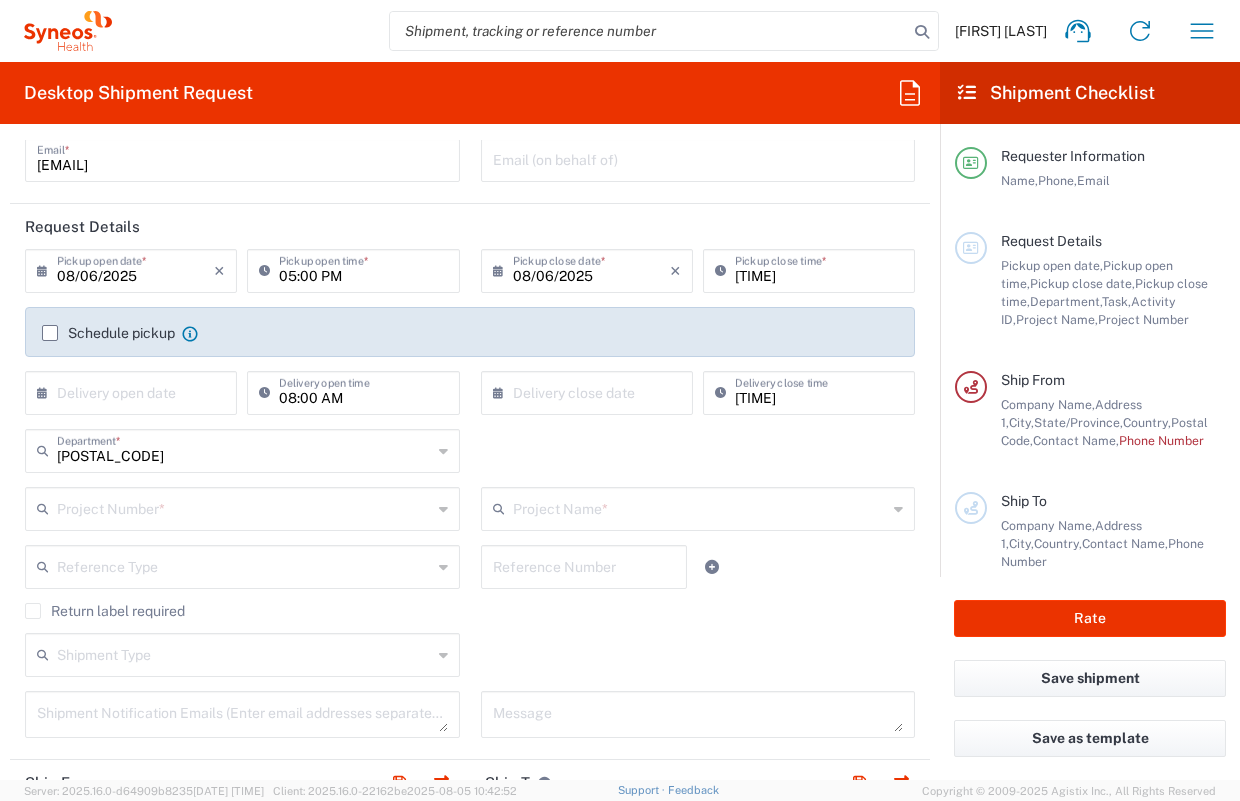 click 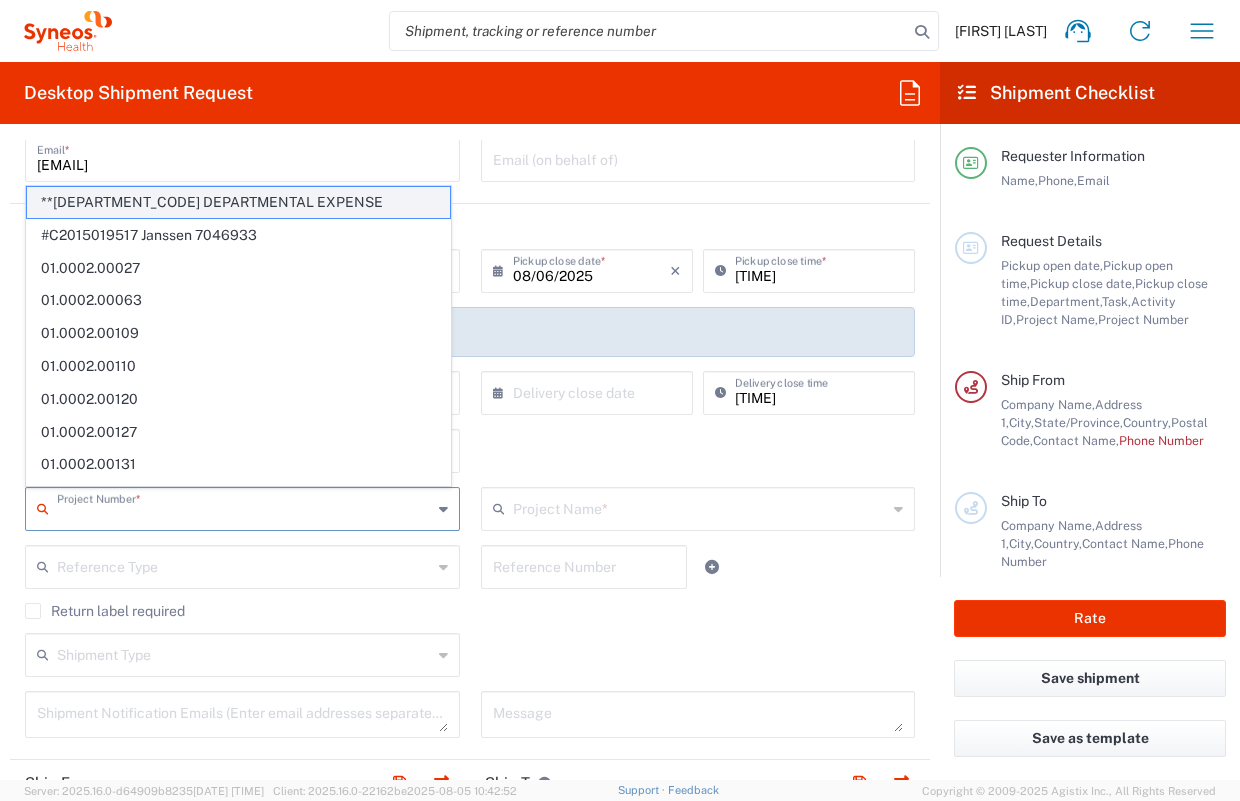 type on "0" 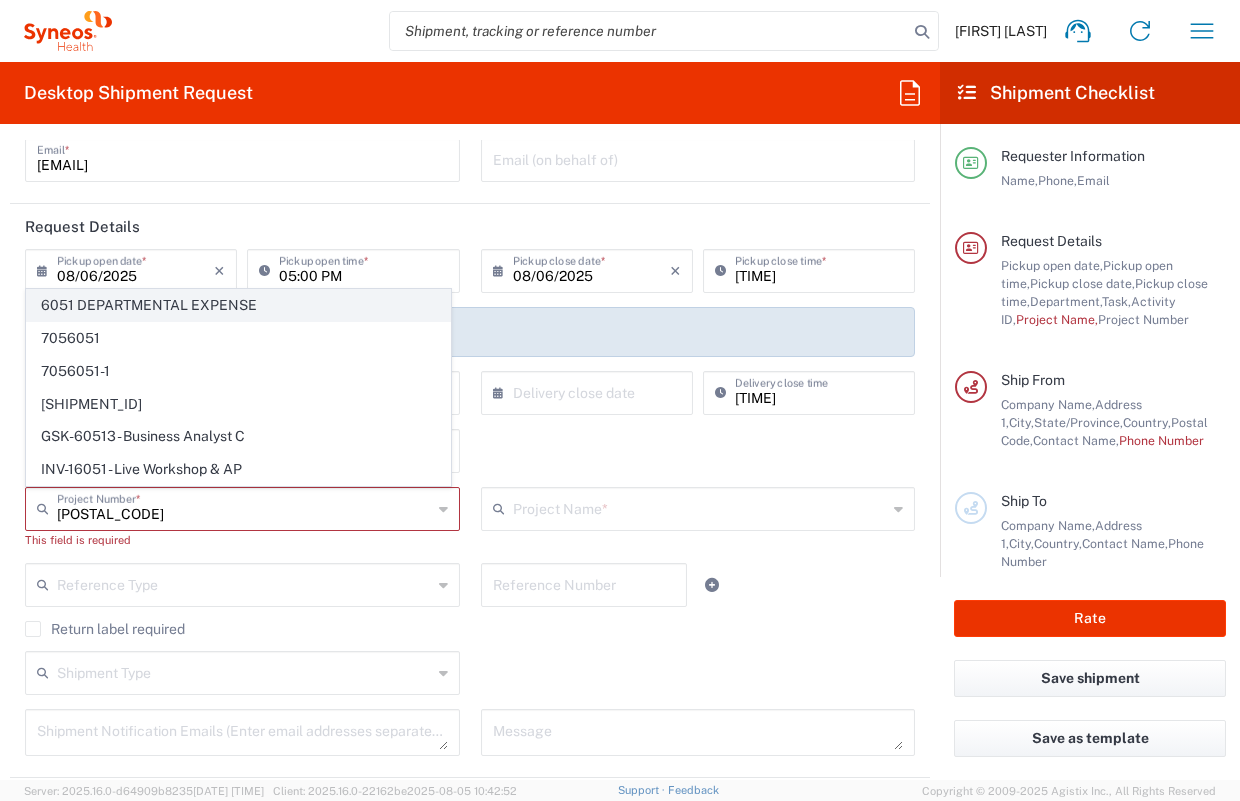 click on "6051 DEPARTMENTAL EXPENSE" 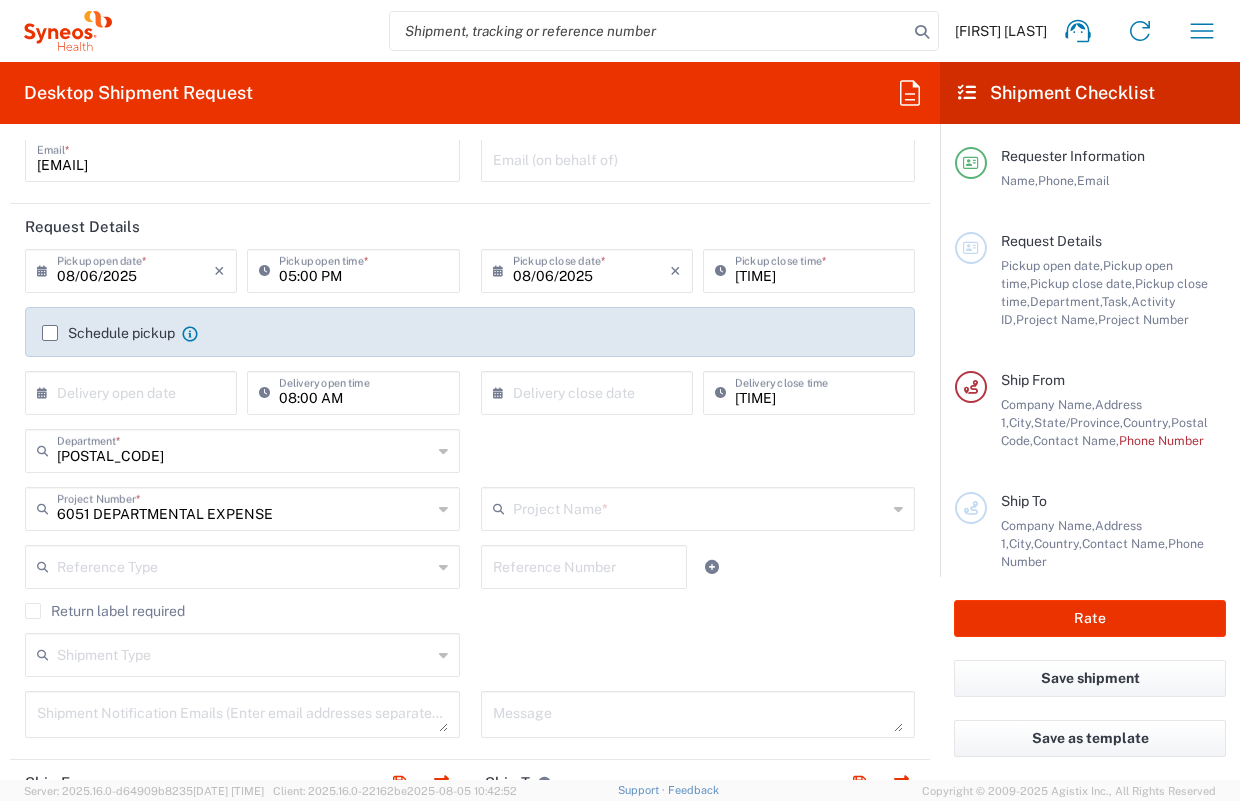 type on "6051 DEPARTMENTAL EXPENSE" 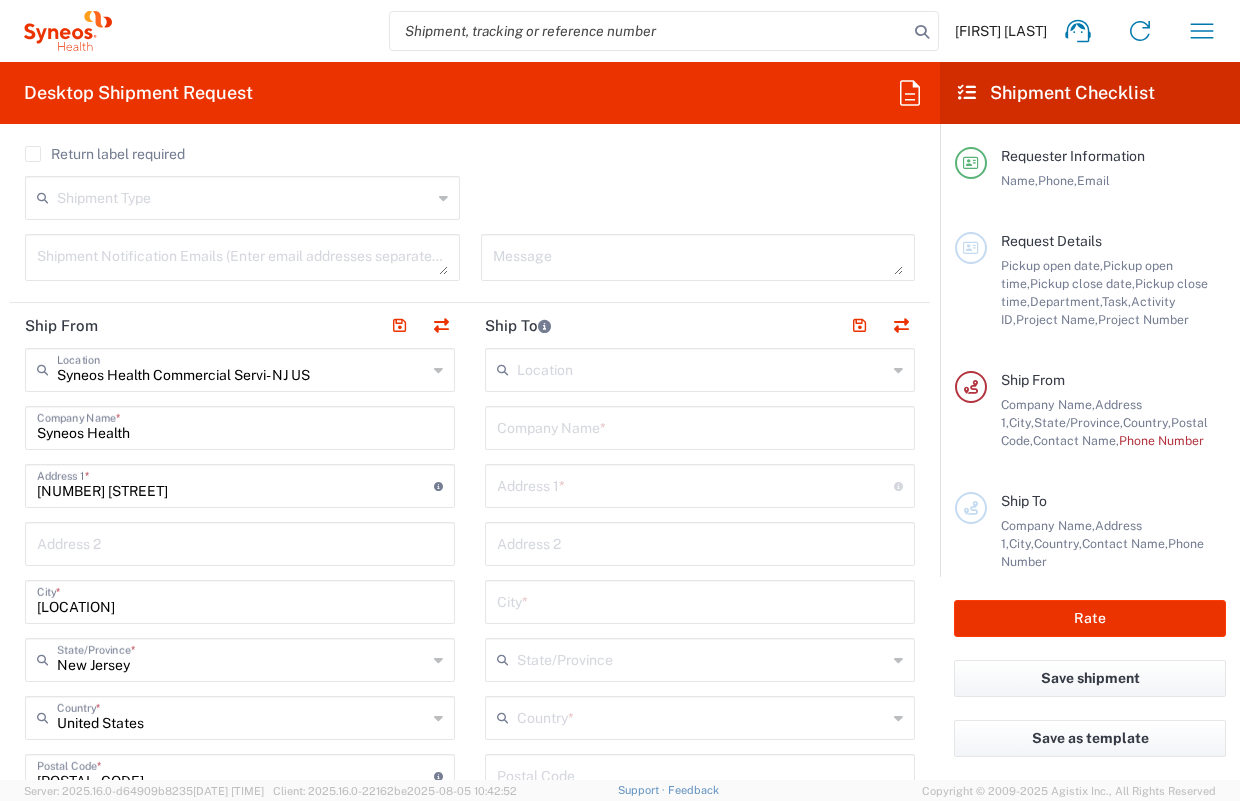 scroll, scrollTop: 622, scrollLeft: 0, axis: vertical 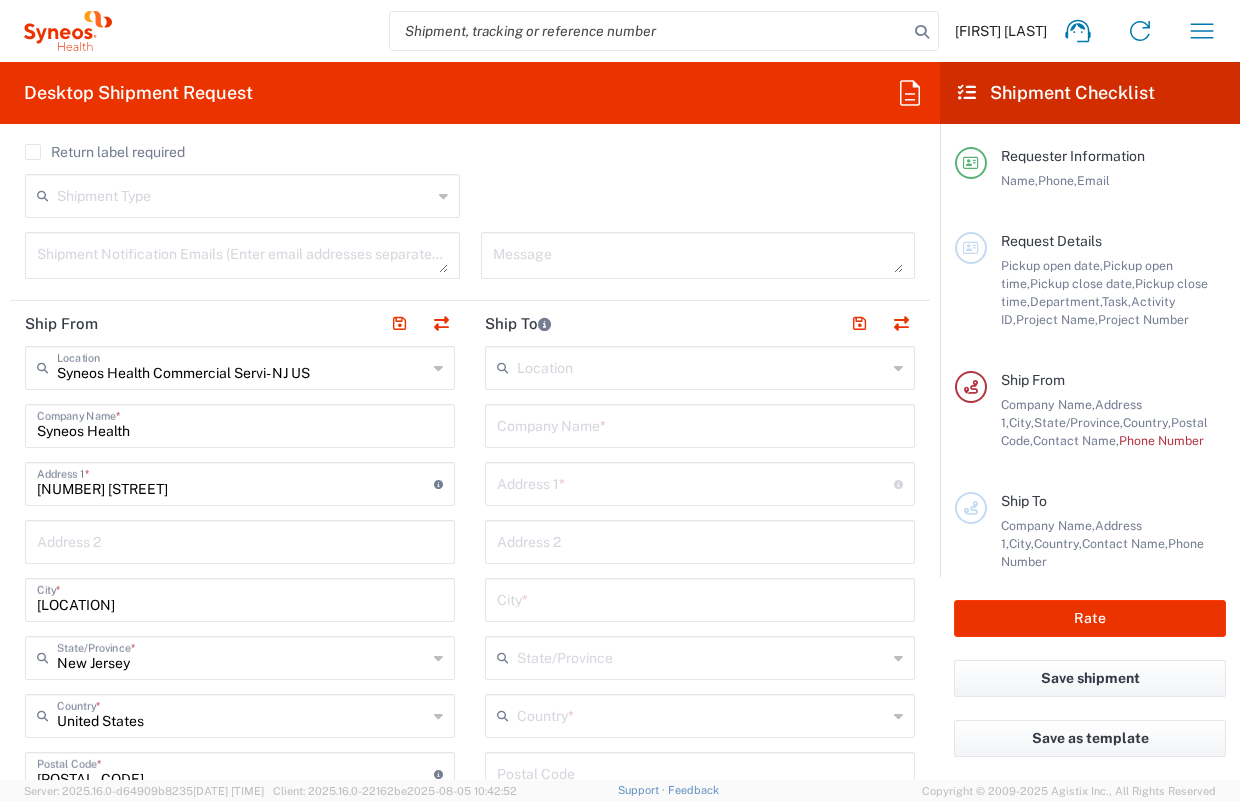 click at bounding box center (702, 366) 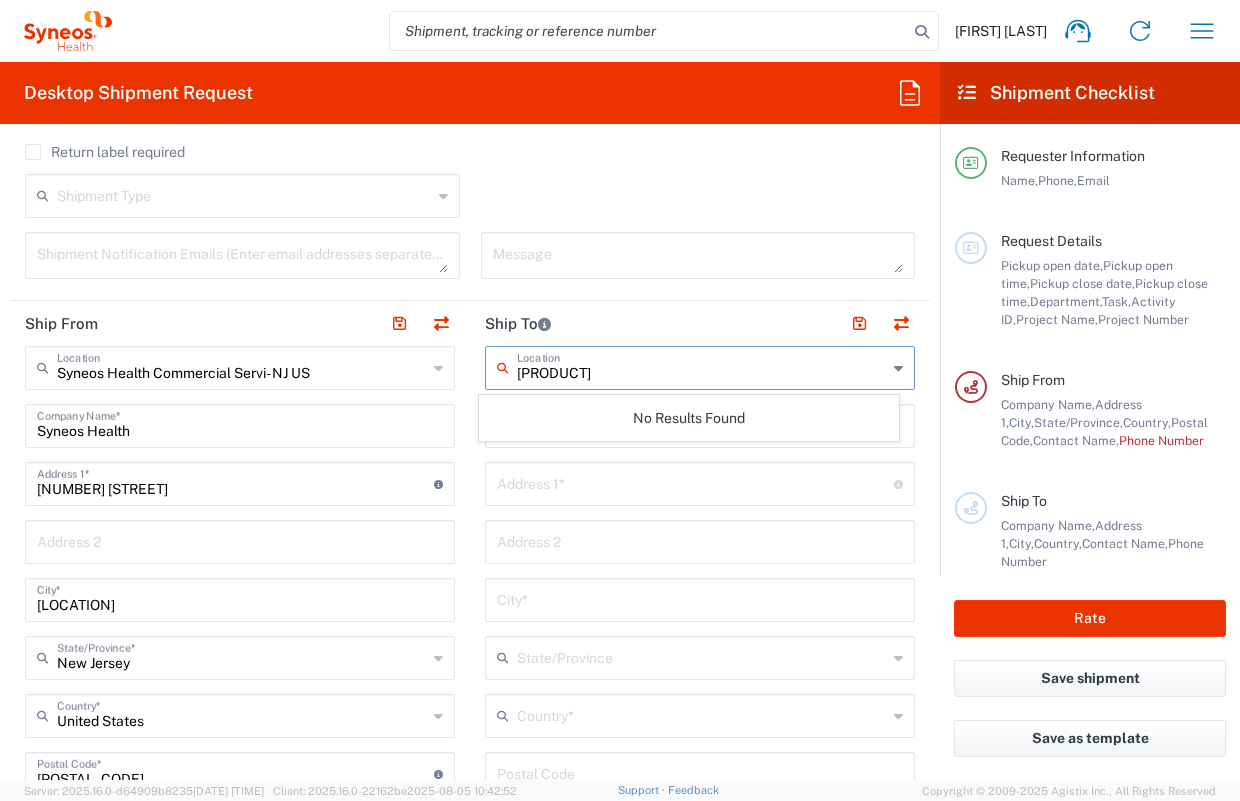 type on "Wheels LLC" 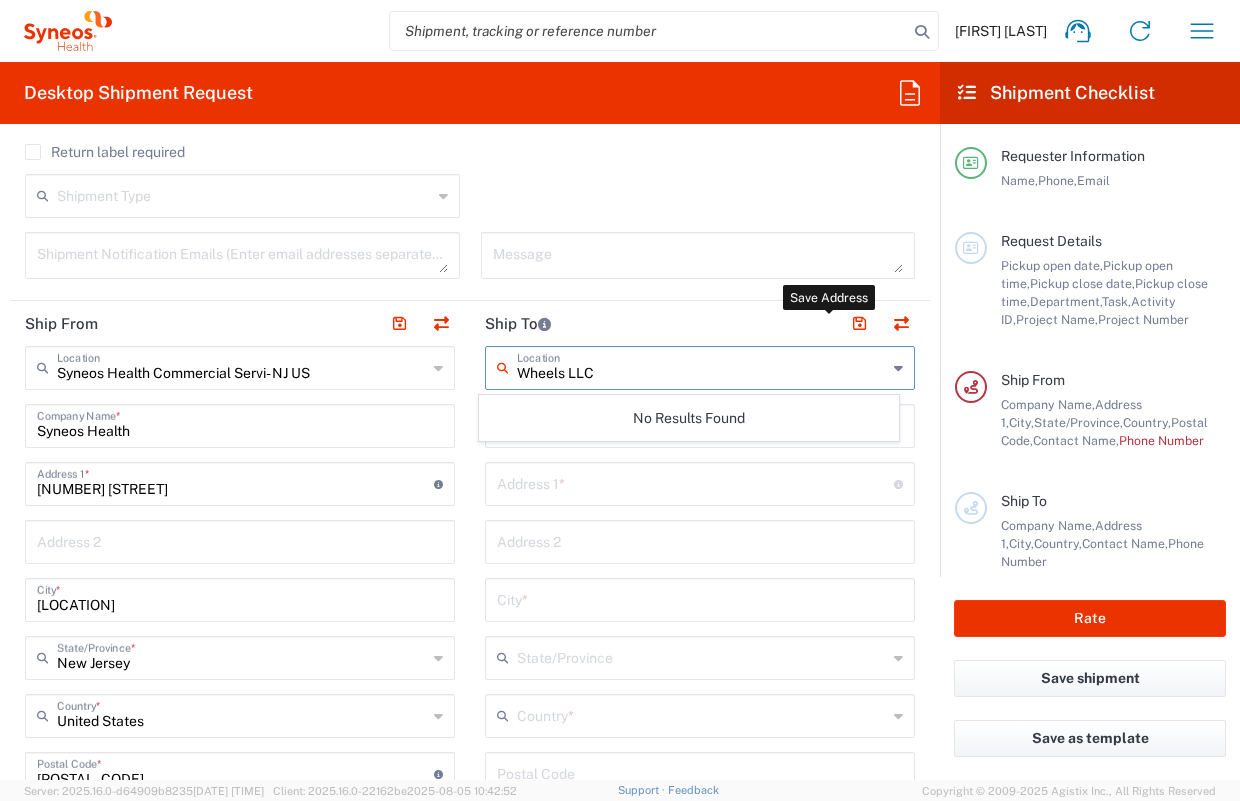 type 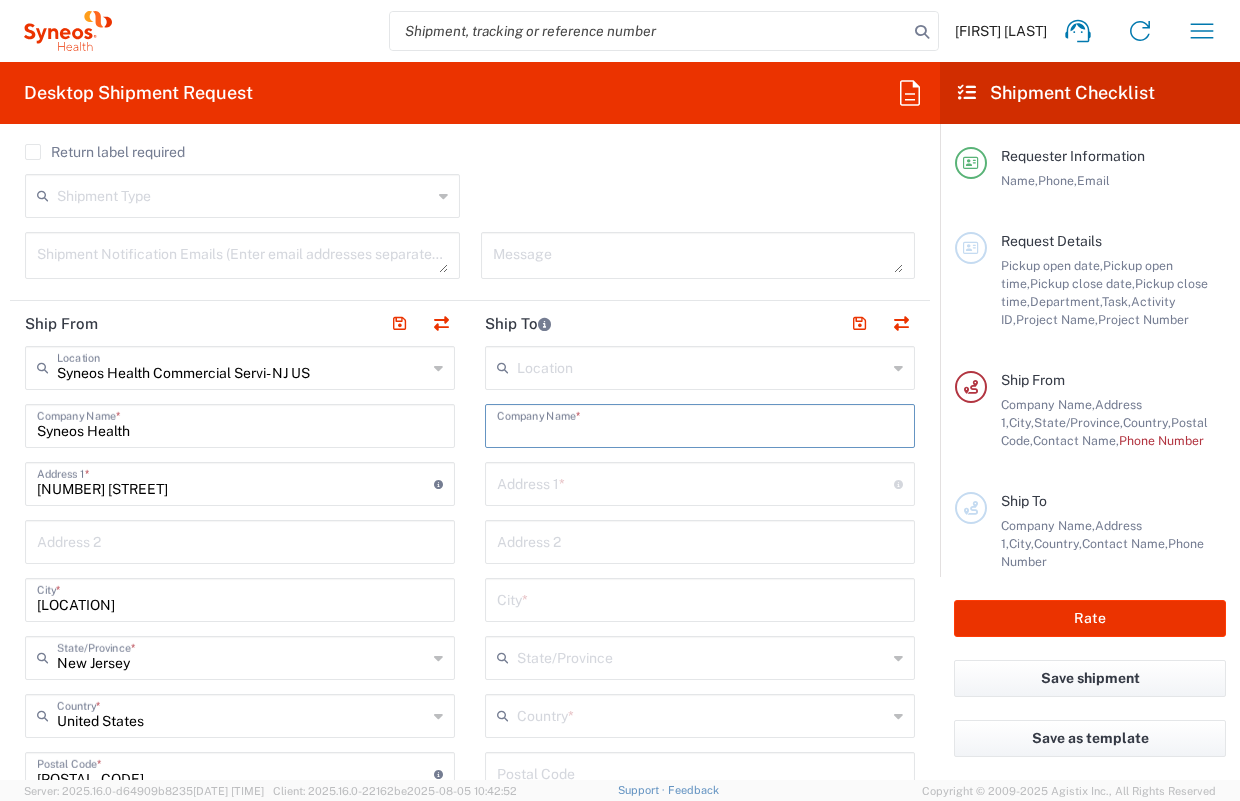 click at bounding box center [700, 424] 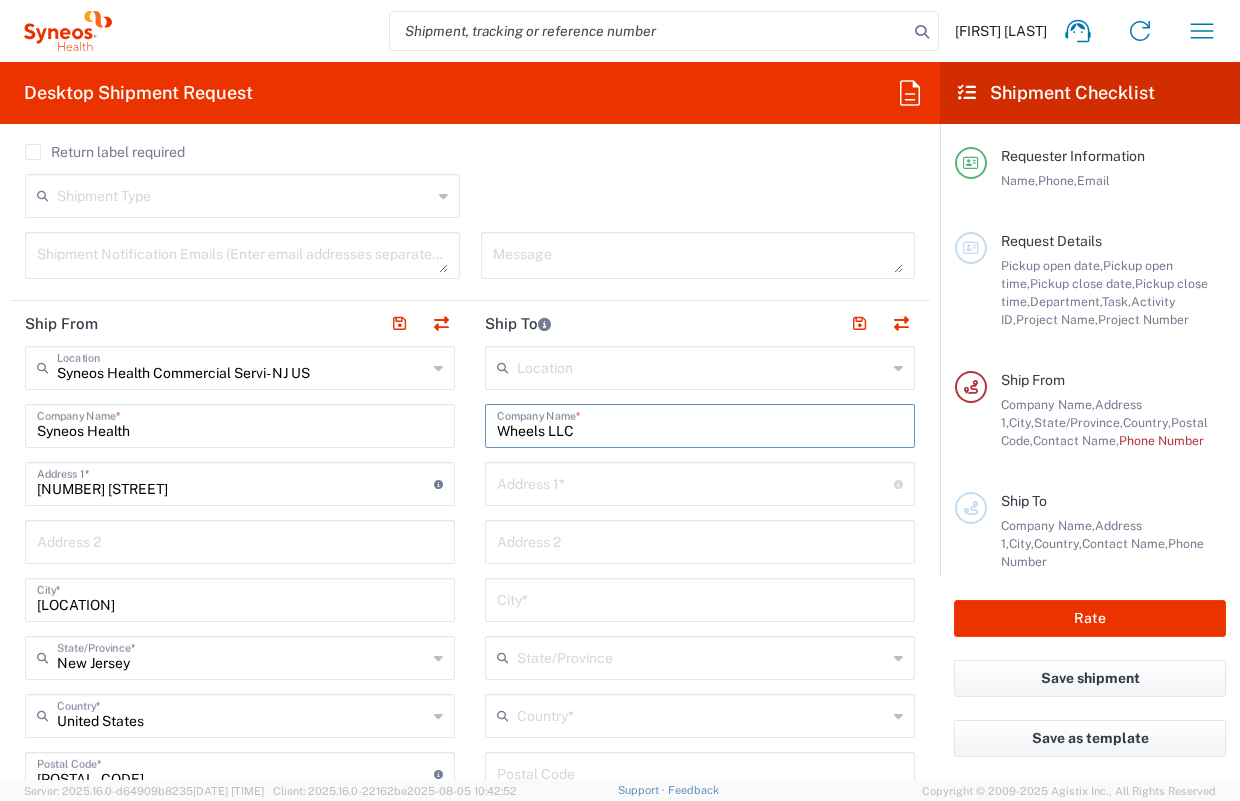 type on "Wheels LLC" 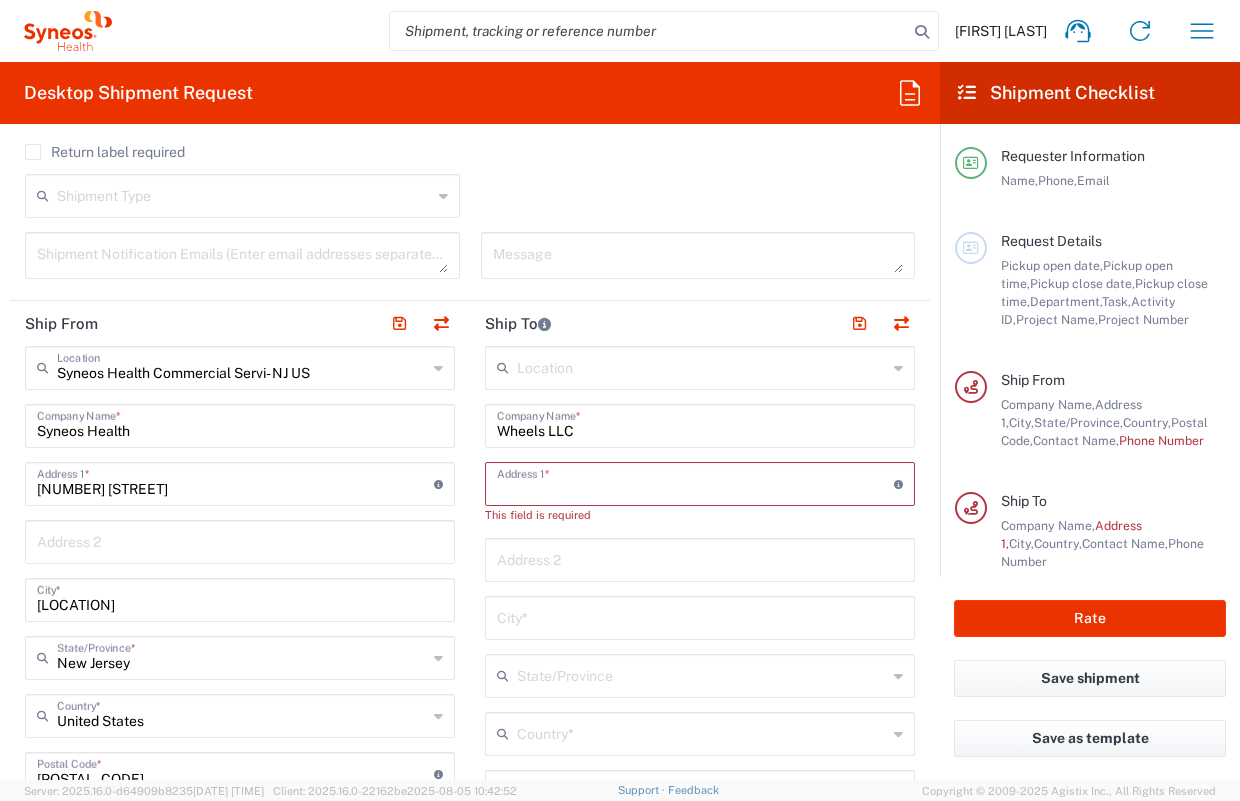 paste on "[NUMBER] [STREET], [NUMBER] [UNIT]" 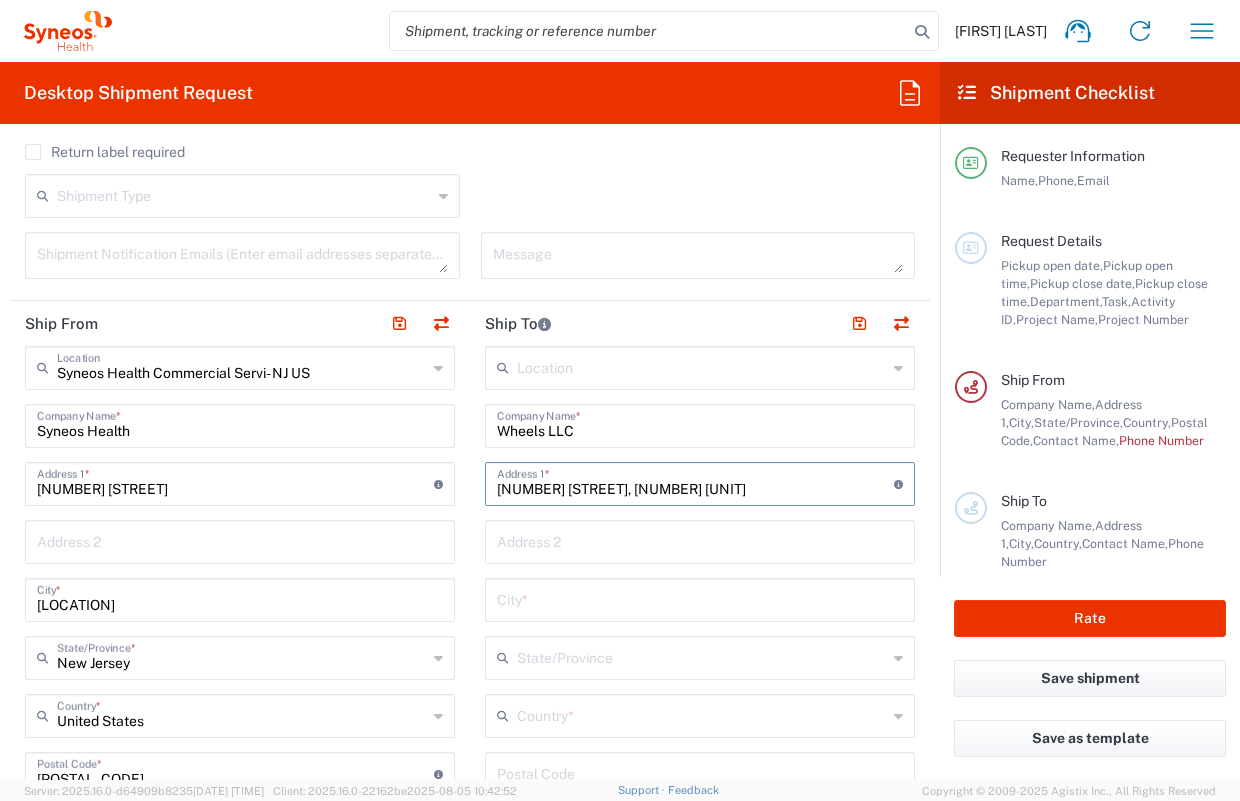 type on "[NUMBER] [STREET], [NUMBER] [UNIT]" 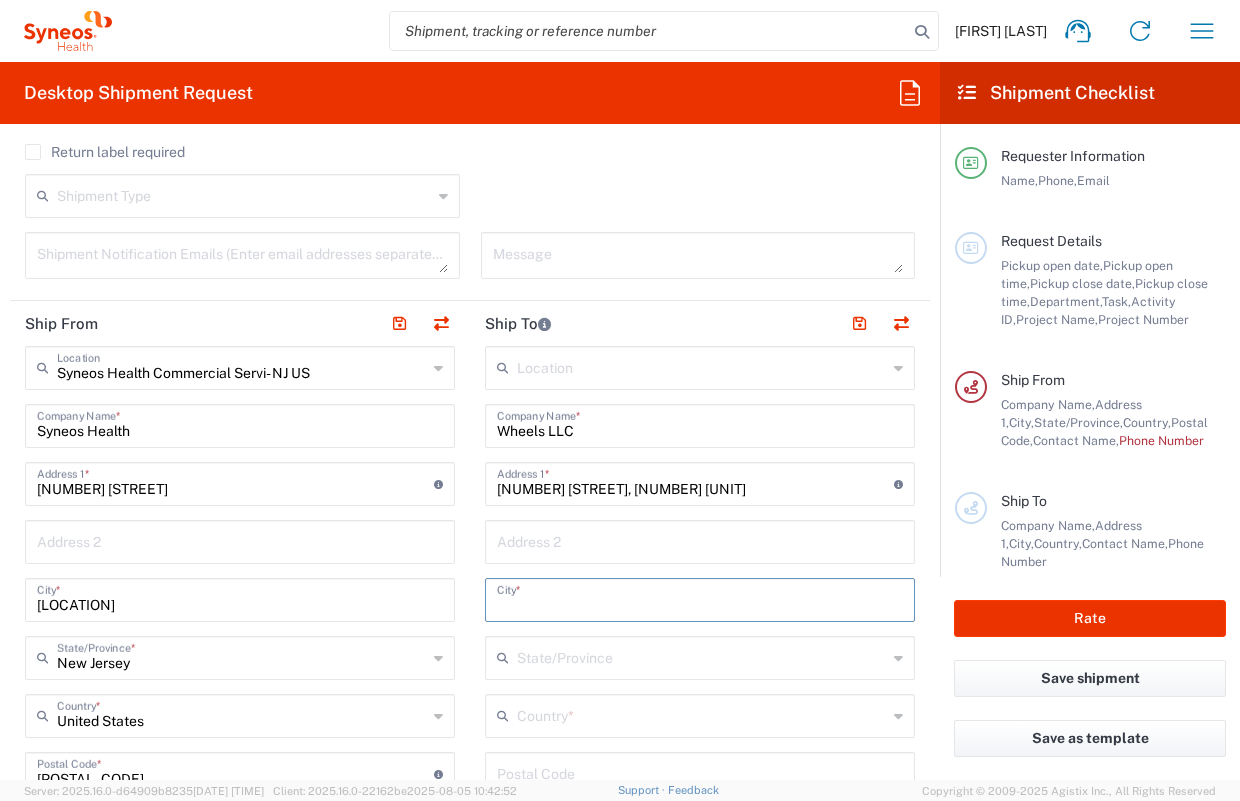 click at bounding box center [700, 598] 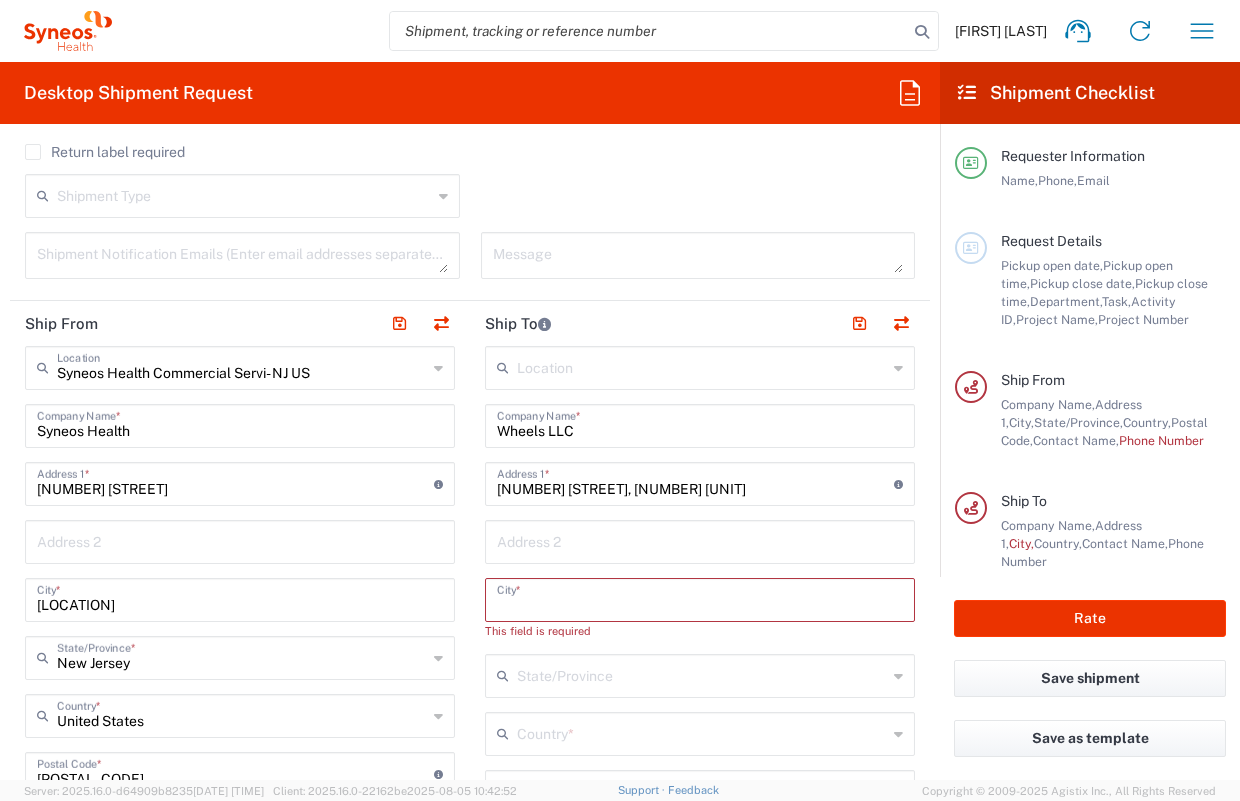 paste on "Schaumburg" 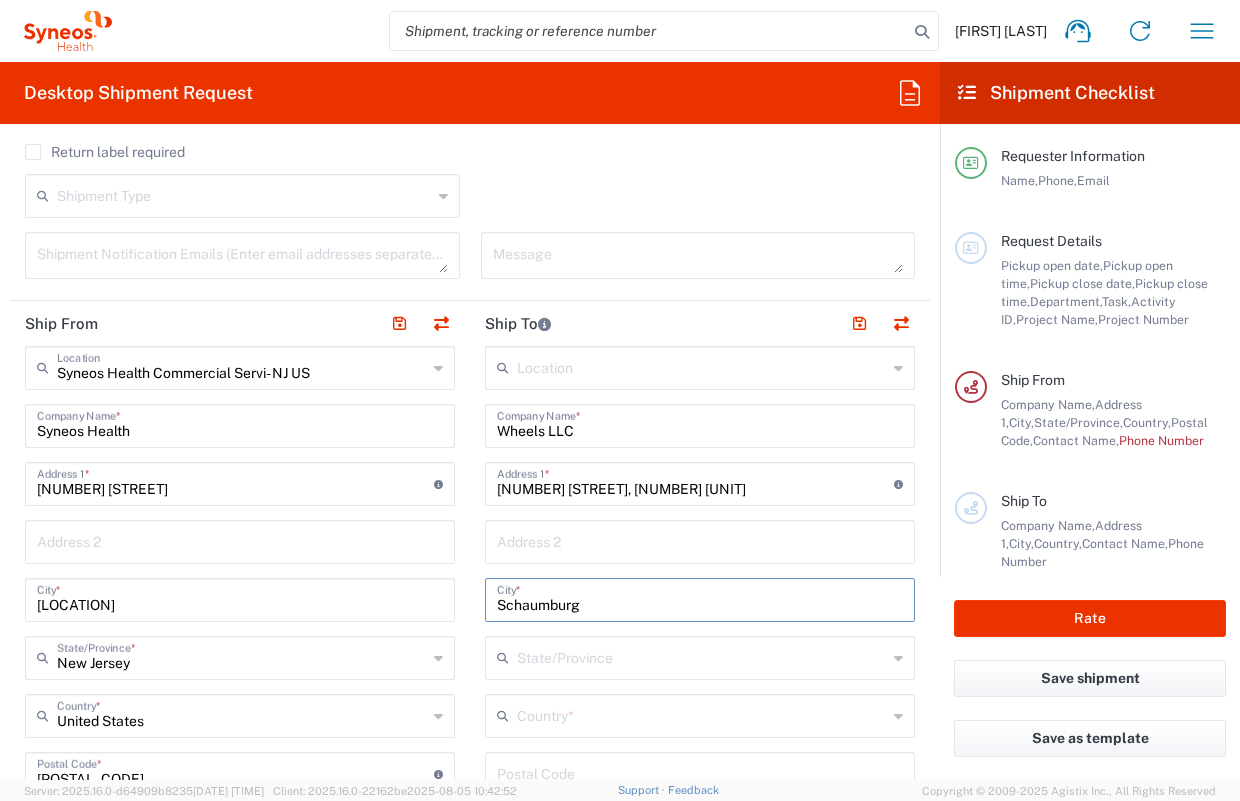 type on "Schaumburg" 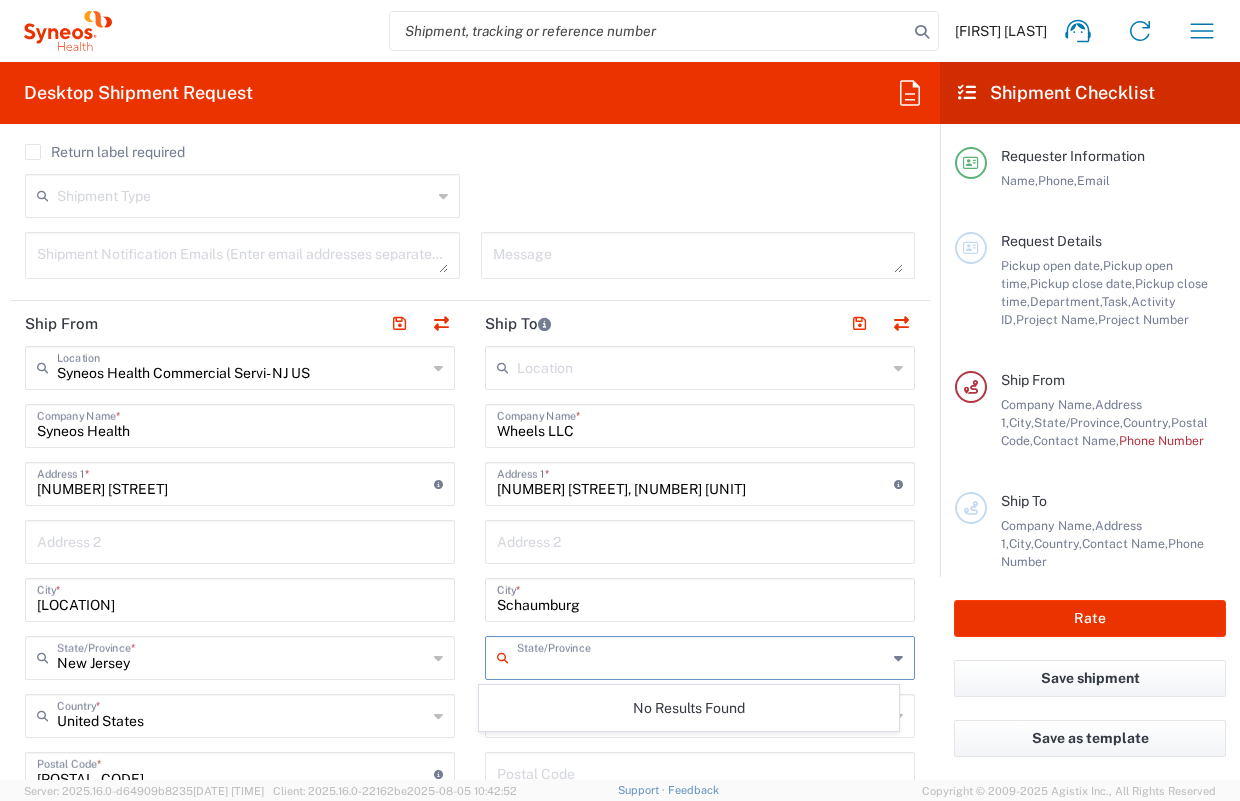 click at bounding box center [702, 656] 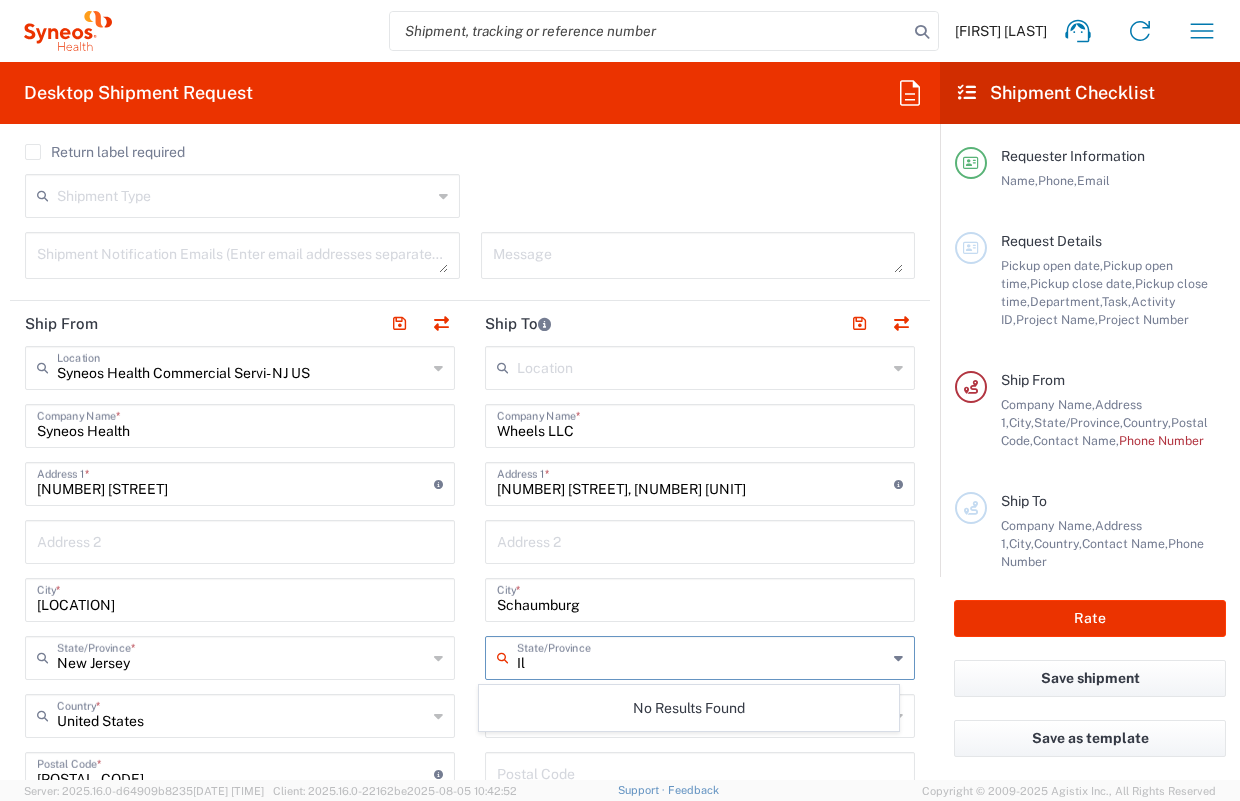 type on "Ill" 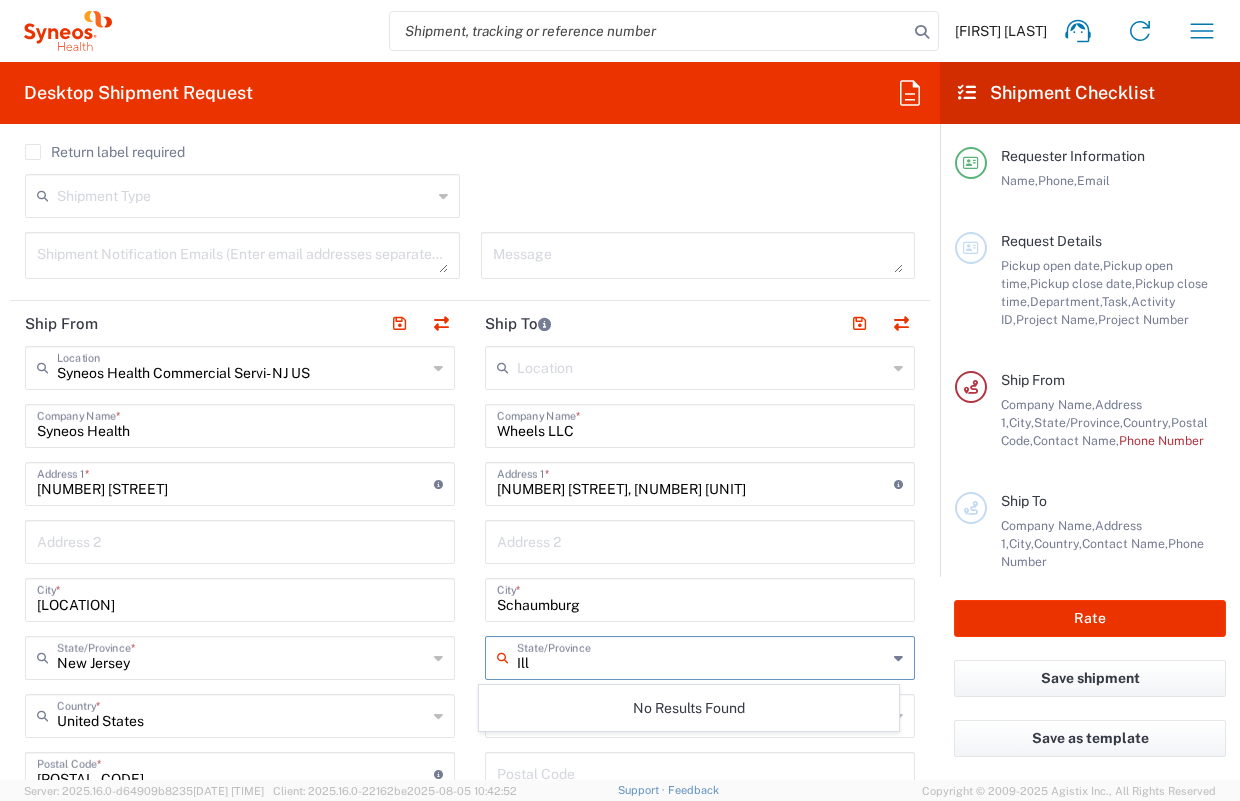 type 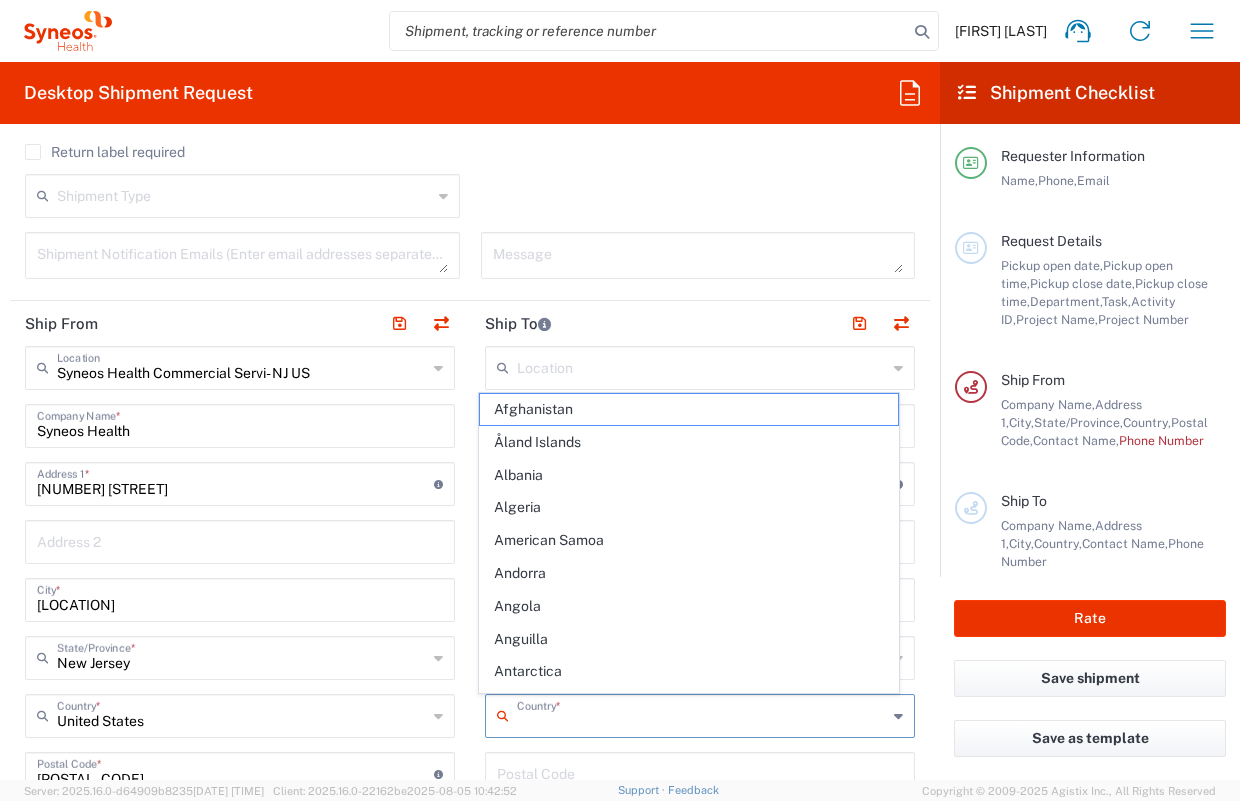 click at bounding box center [702, 366] 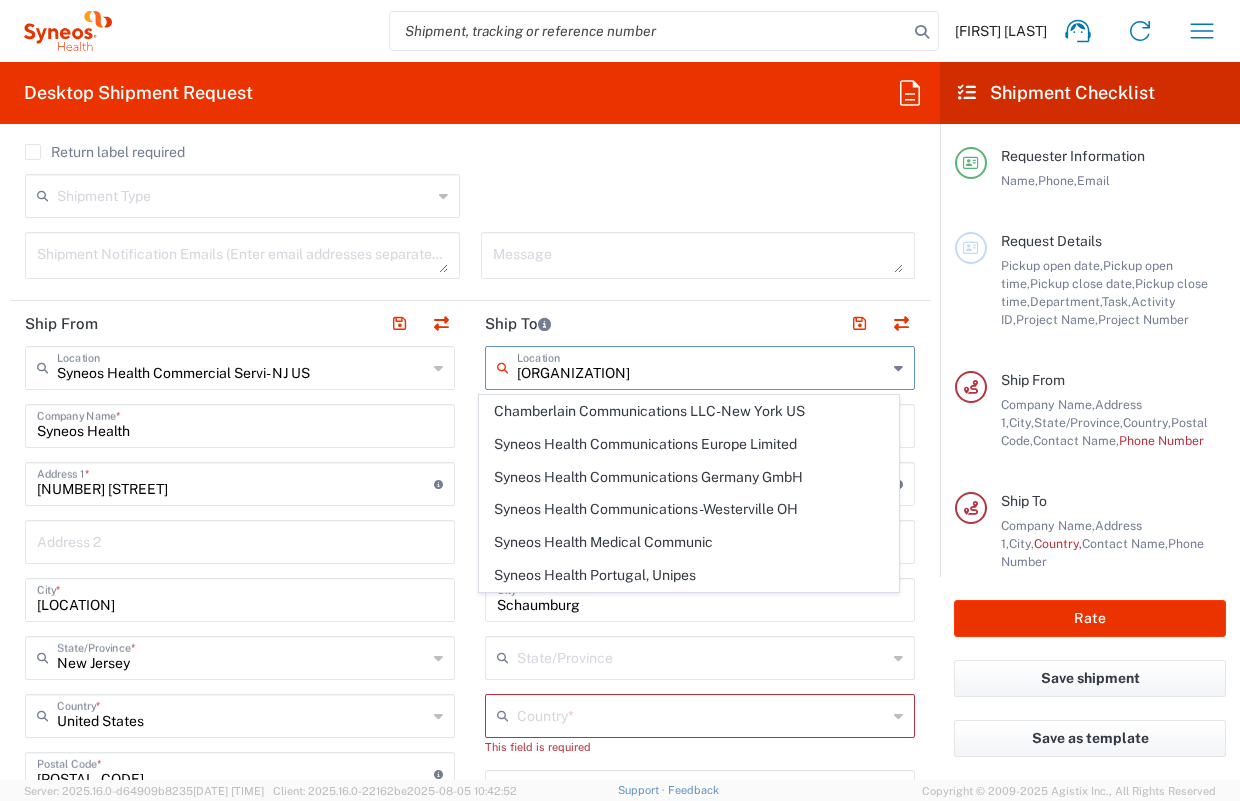 type on "U" 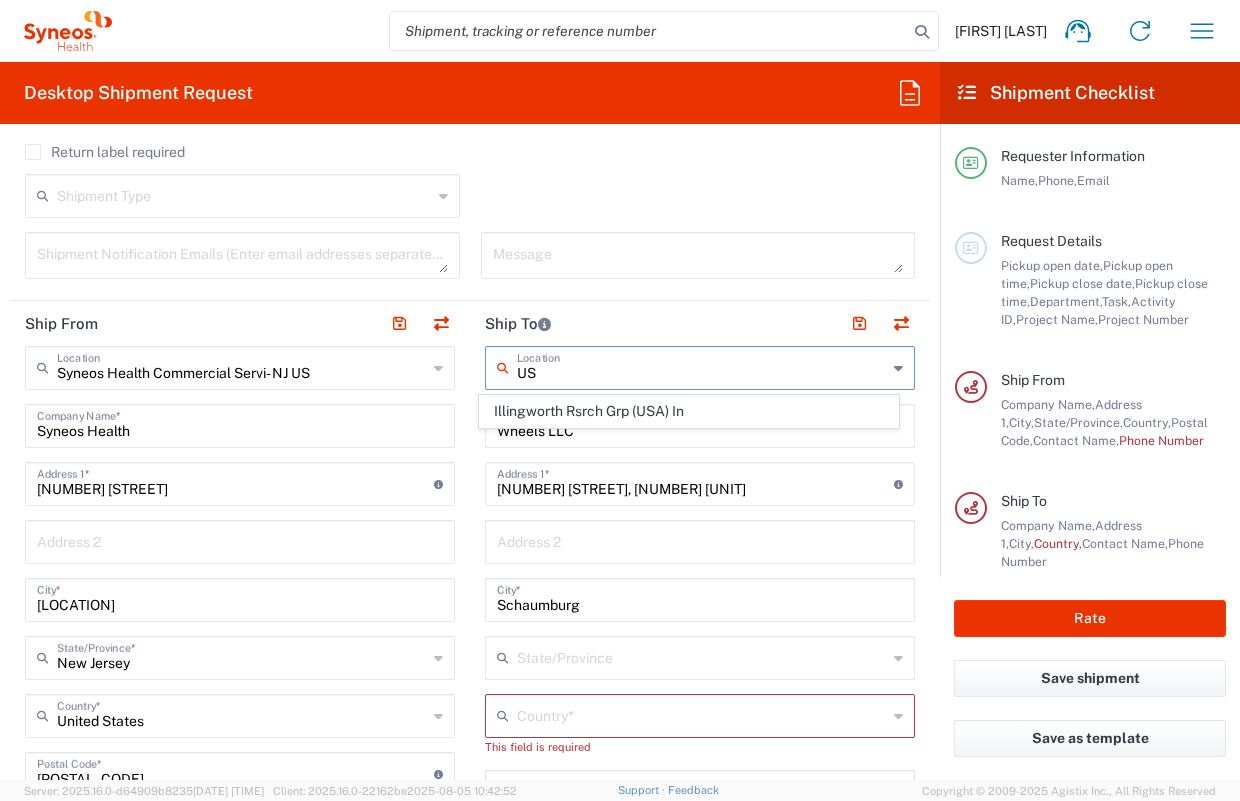 type on "U" 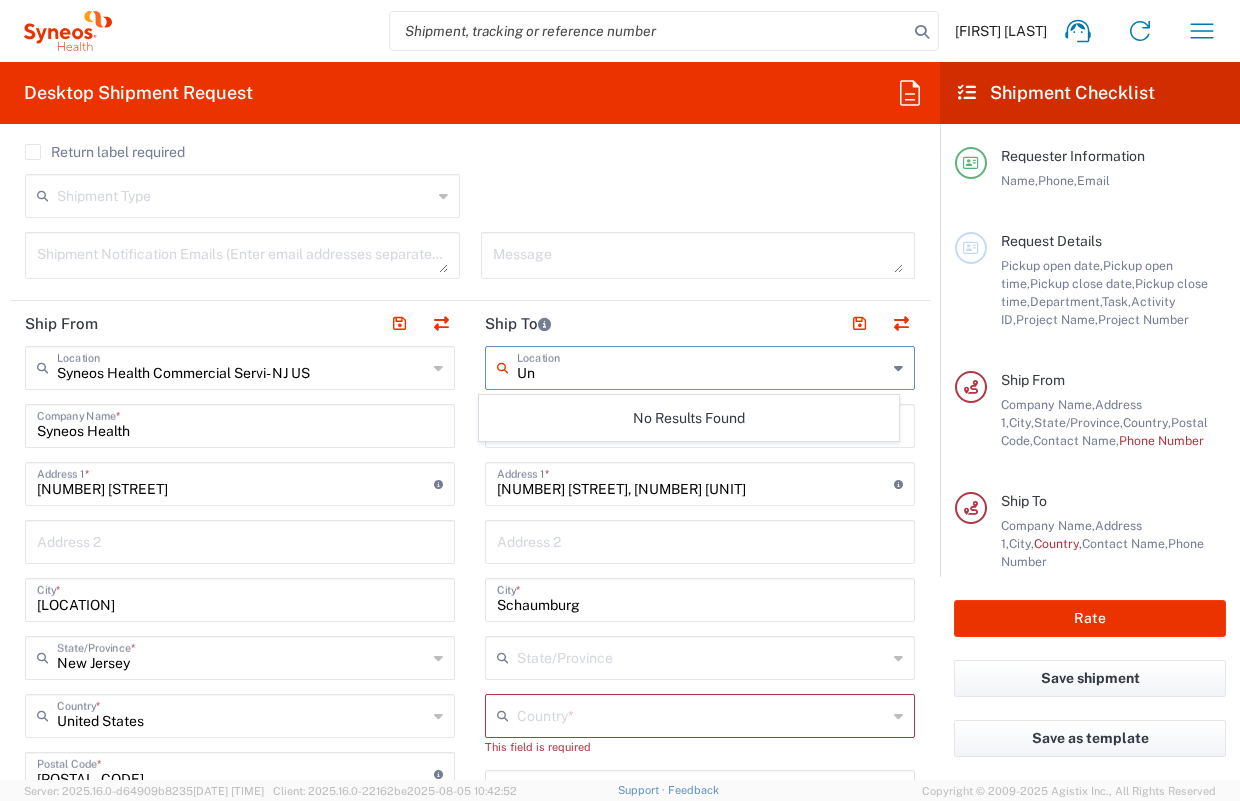 type on "U" 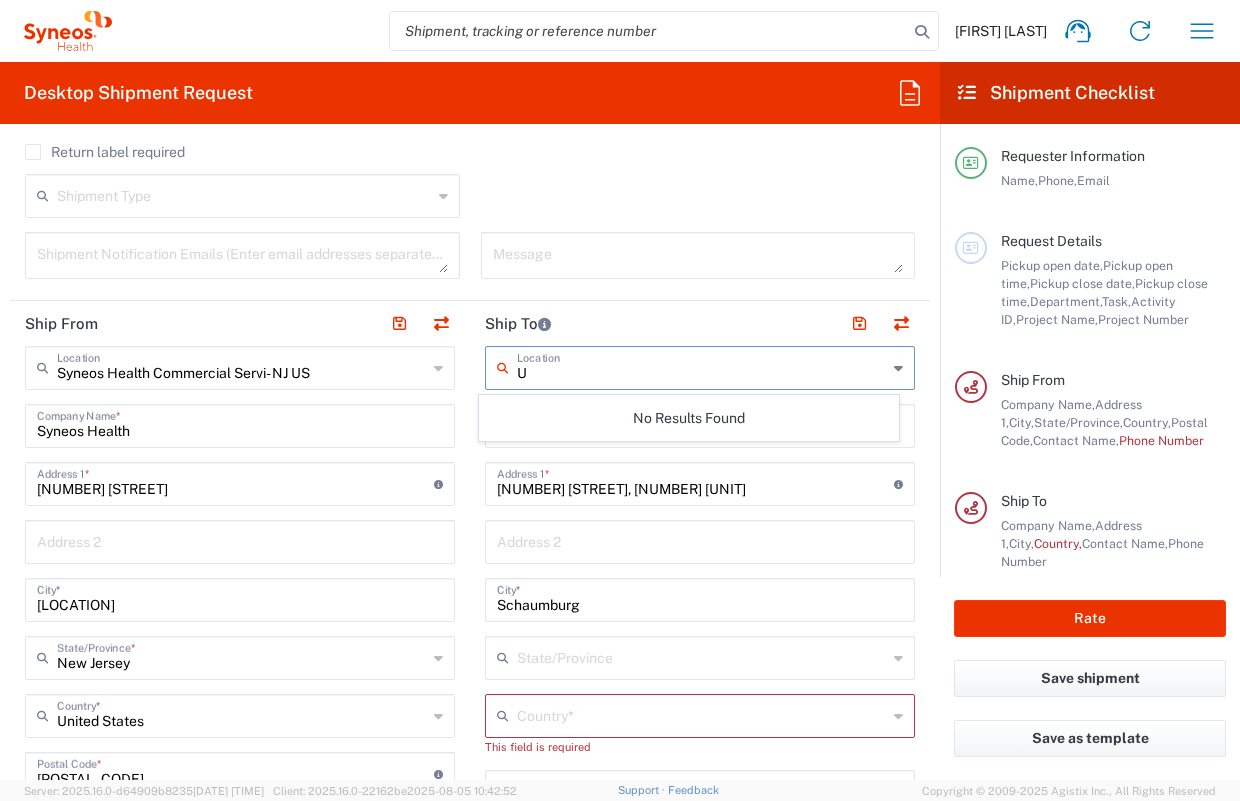 type 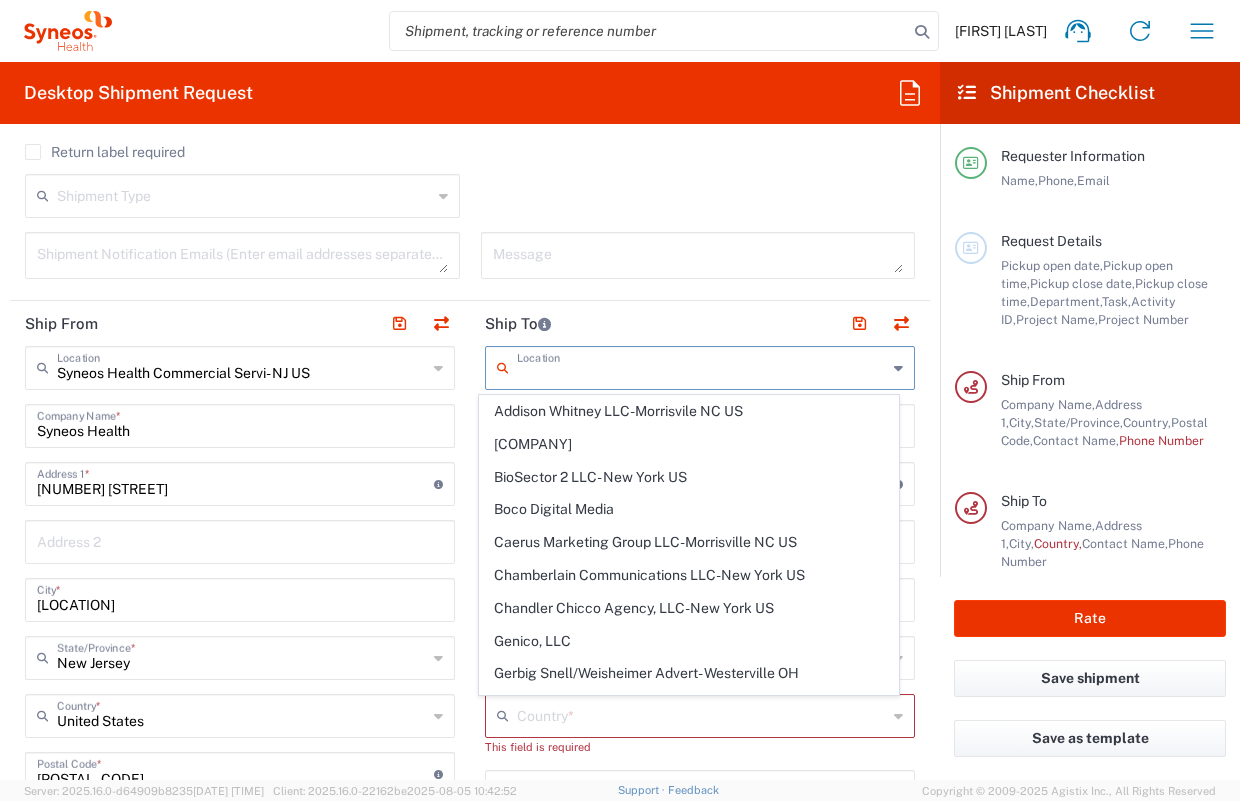 click on "Location  Addison Whitney LLC-Morrisvile NC US Barcelona-Syneos Health BioSector 2 LLC- New York US Boco Digital Media Caerus Marketing Group LLC-Morrisville NC US Chamberlain Communications LLC-New York US Chandler Chicco Agency, LLC-New York US Genico, LLC Gerbig Snell/Weisheimer Advert- Westerville OH Haas & Health Partner Public Relations GmbH Illingworth Research Group Ltd-Macclesfield UK Illingworth Rsrch Grp (France) Illingworth Rsrch Grp (Italy) Illingworth Rsrch Grp (Spain) Illingworth Rsrch Grp (USA) In Illingworth Rsrch Grp(Australi INC Research Clin Svcs Mexico inVentiv Health Philippines, Inc. IRG - Morrisville Warehouse IVH IPS Pvt Ltd- India IVH Mexico SA de CV NAVICOR GROUP, LLC- New York US PALIO + IGNITE, LLC- Westerville OH US Pharmaceutical Institute LLC- Morrisville NC US PT Syneos Health Indonesia Rx dataScience Inc-Morrisville NC US RxDataScience India Private Lt Syneos Health (Beijing) Inc.Lt Syneos Health (Shanghai) Inc. Ltd. Syneos Health (Thailand) Limit Syneos Health Argentina SA" 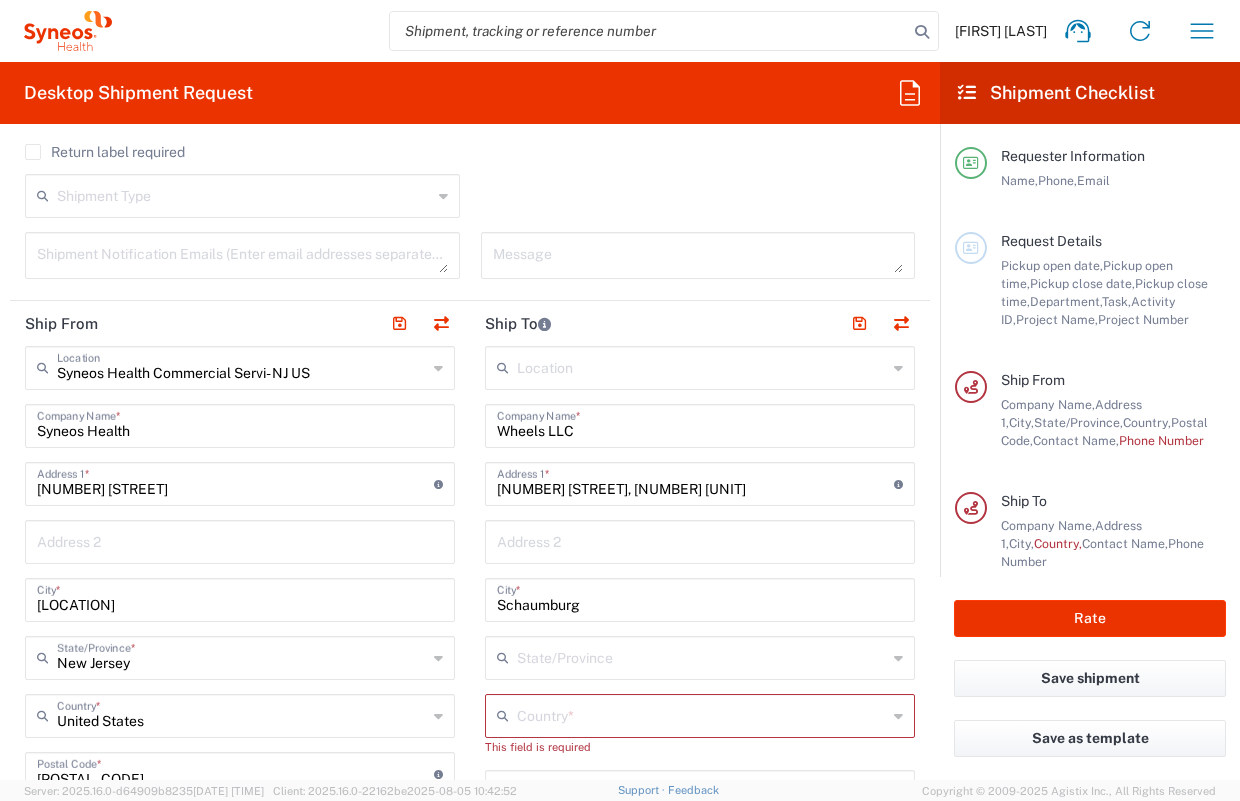click at bounding box center (702, 714) 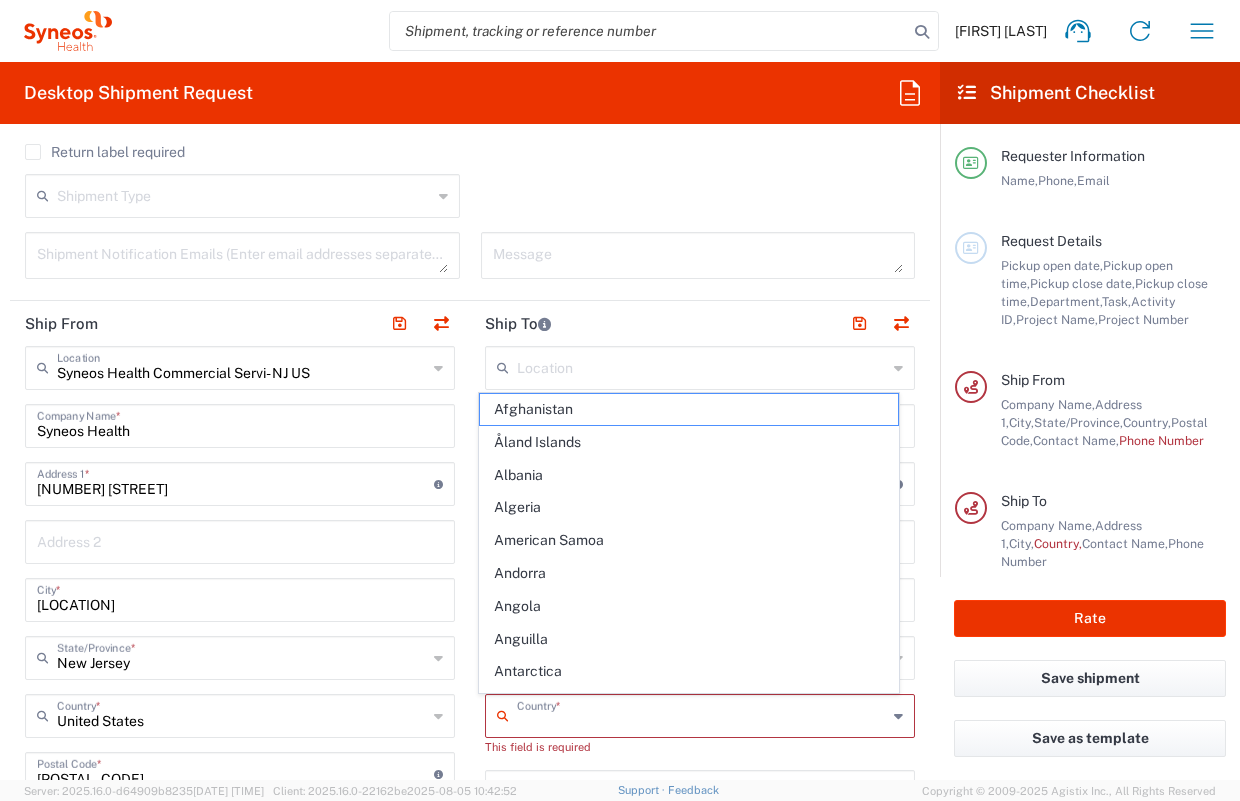 click at bounding box center (702, 714) 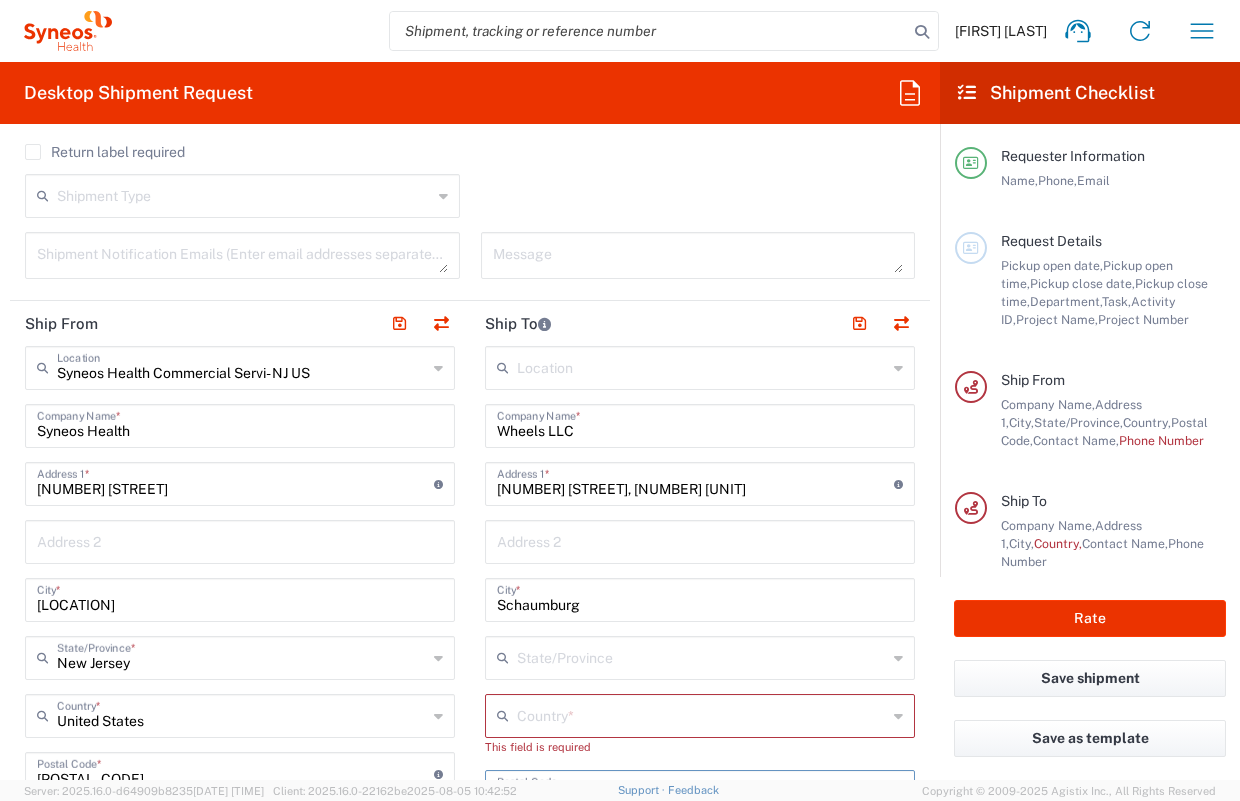 scroll, scrollTop: 650, scrollLeft: 0, axis: vertical 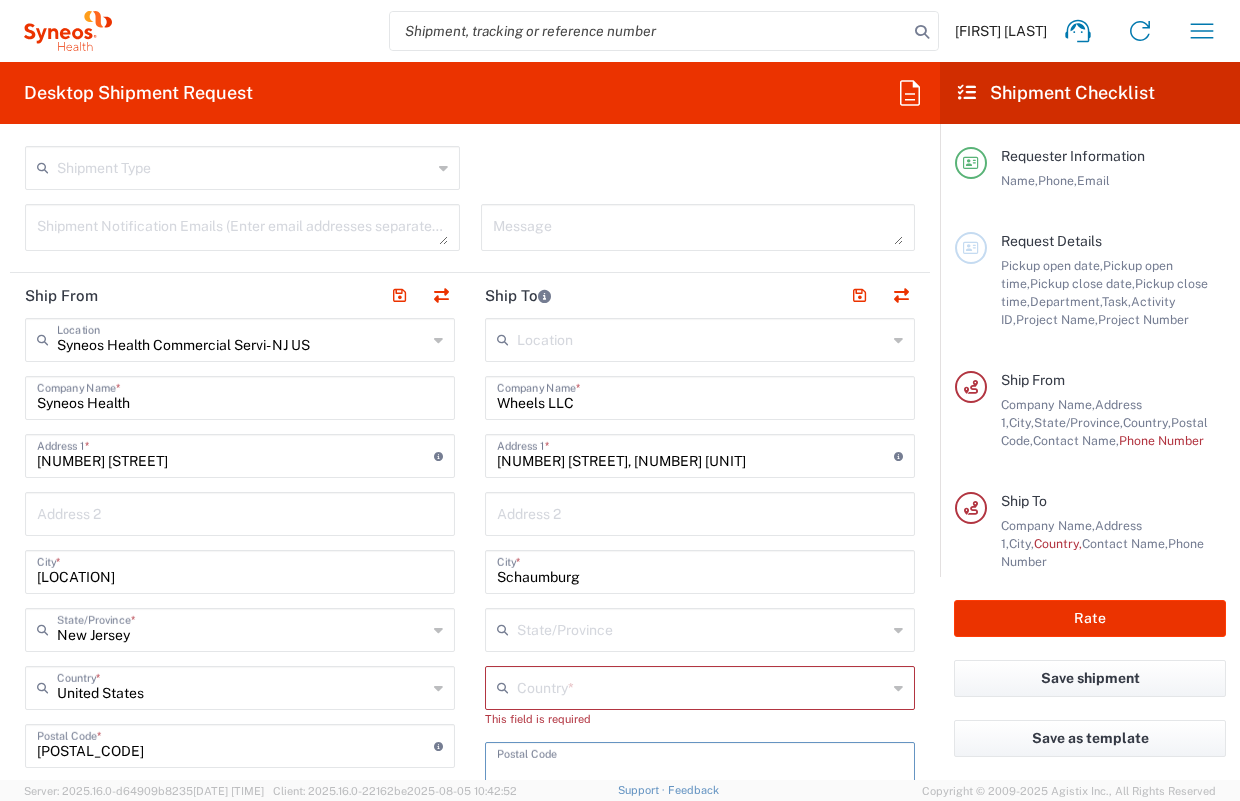 click at bounding box center [702, 686] 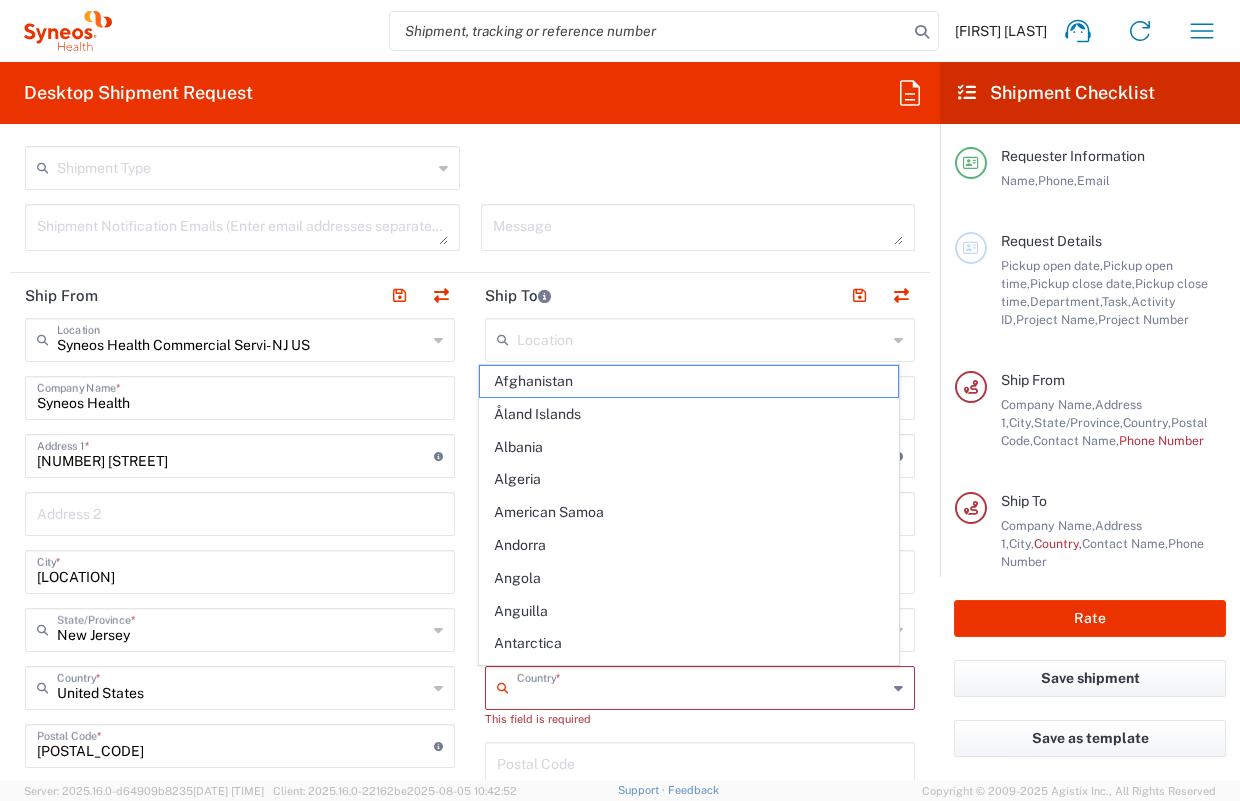 type on "U" 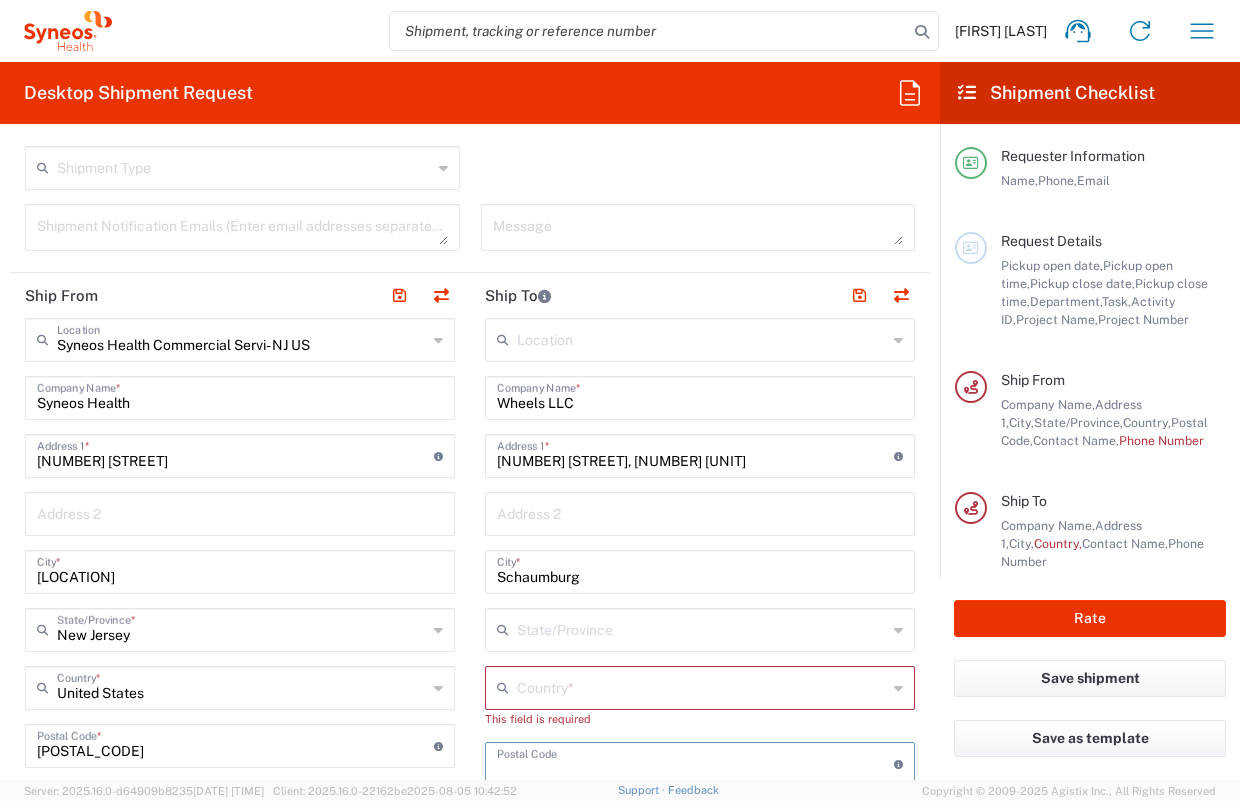 click at bounding box center (702, 686) 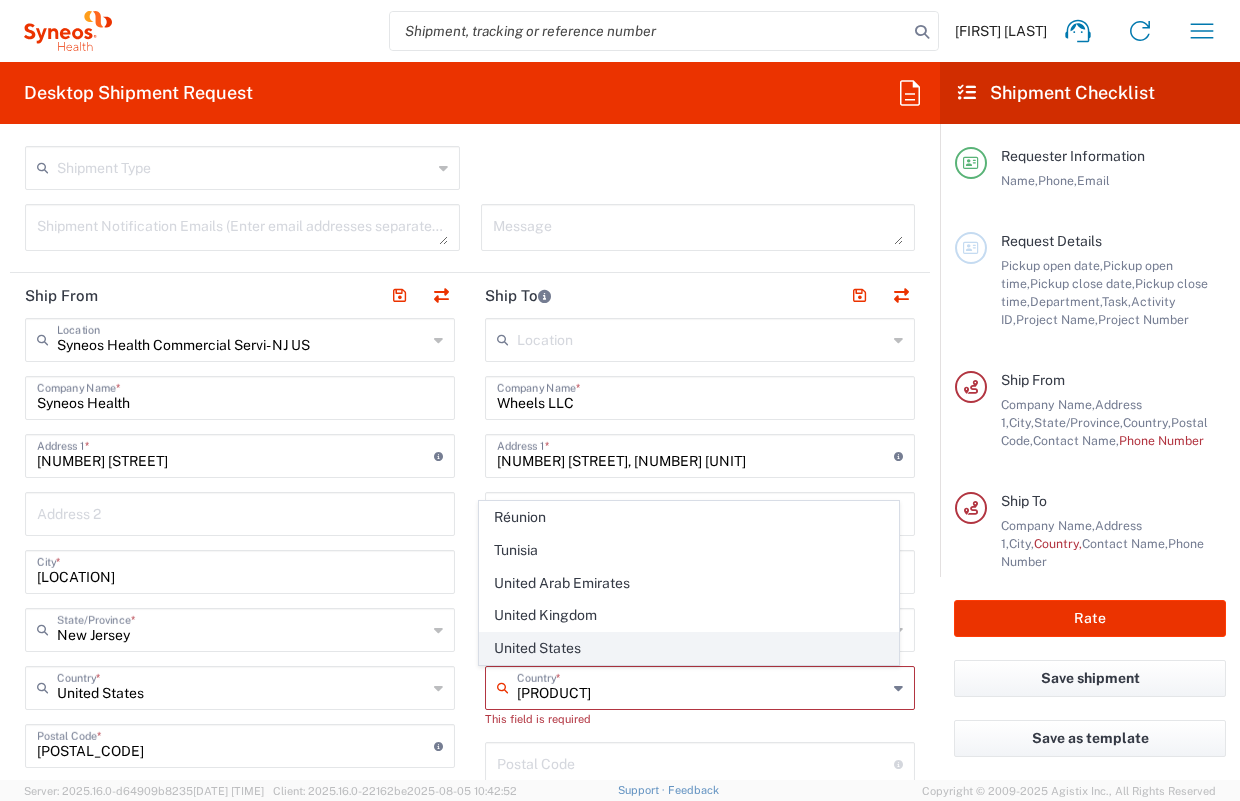 click on "United States" 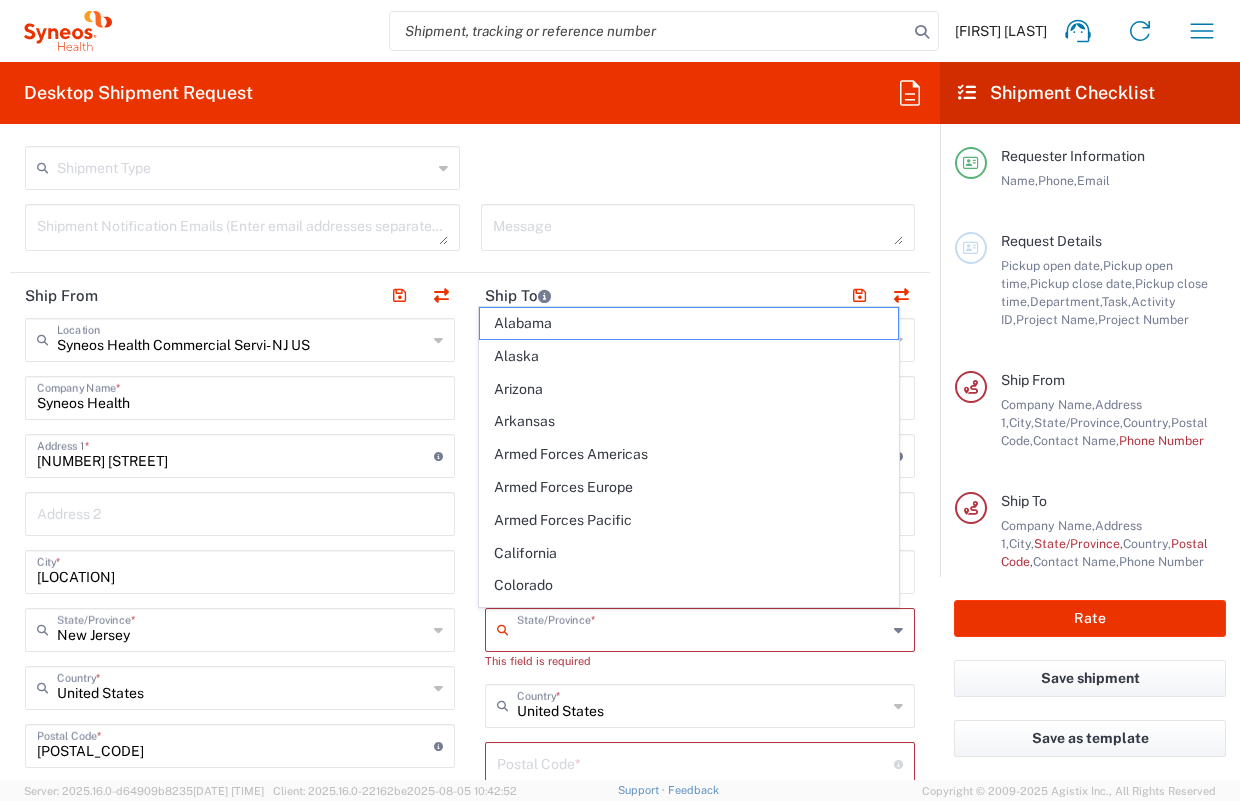click at bounding box center [702, 628] 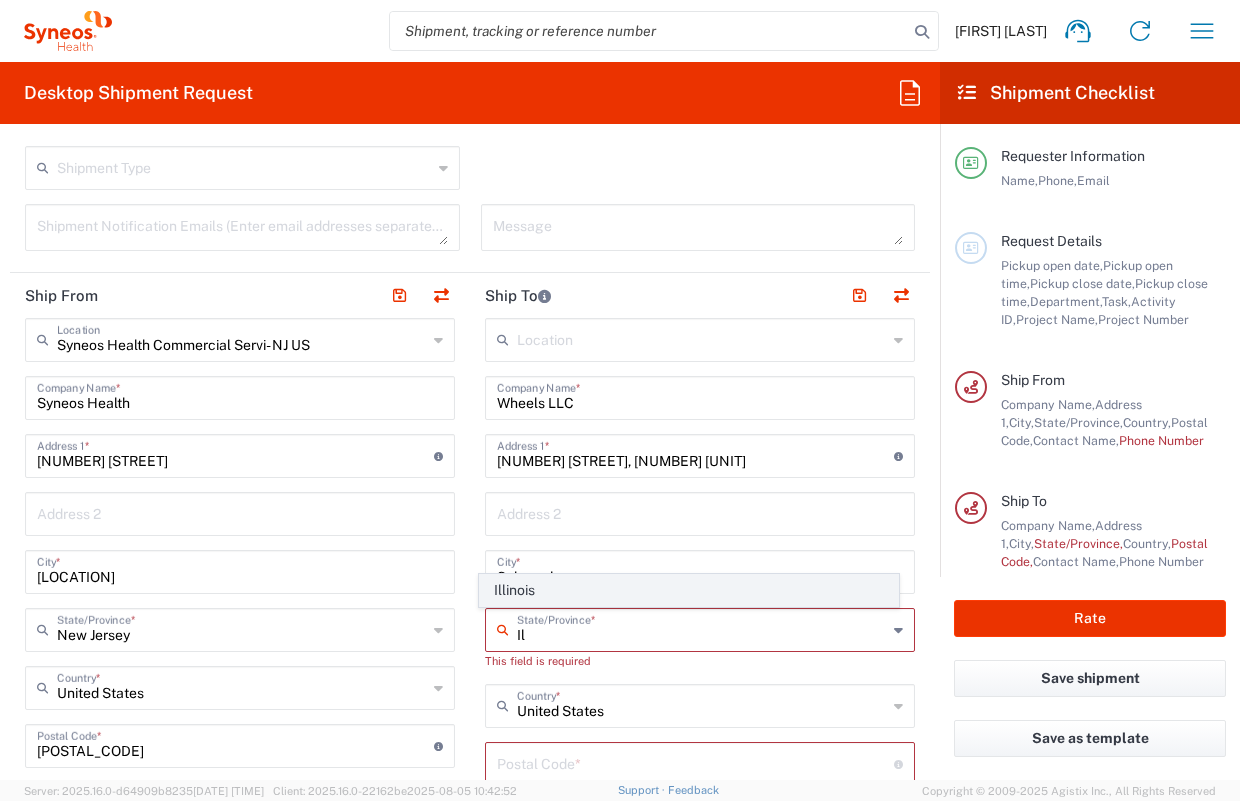 click on "Illinois" 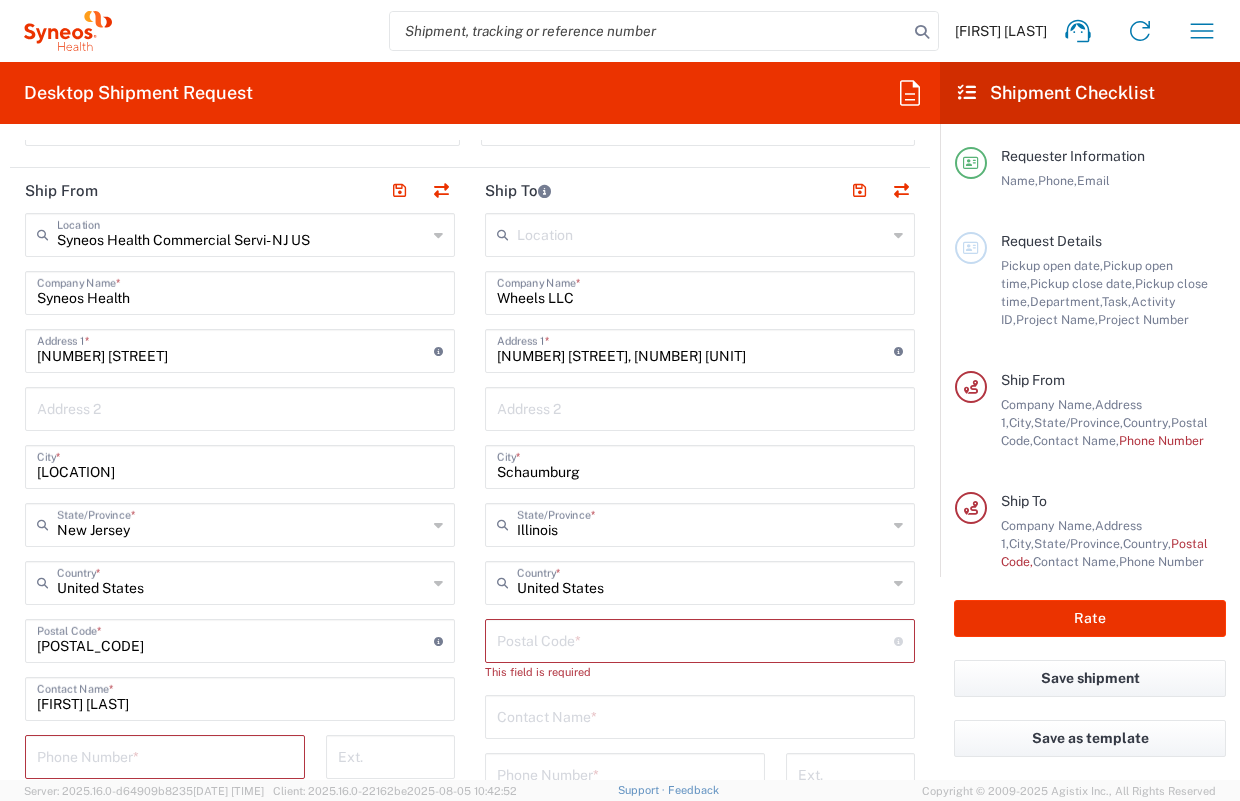 scroll, scrollTop: 757, scrollLeft: 0, axis: vertical 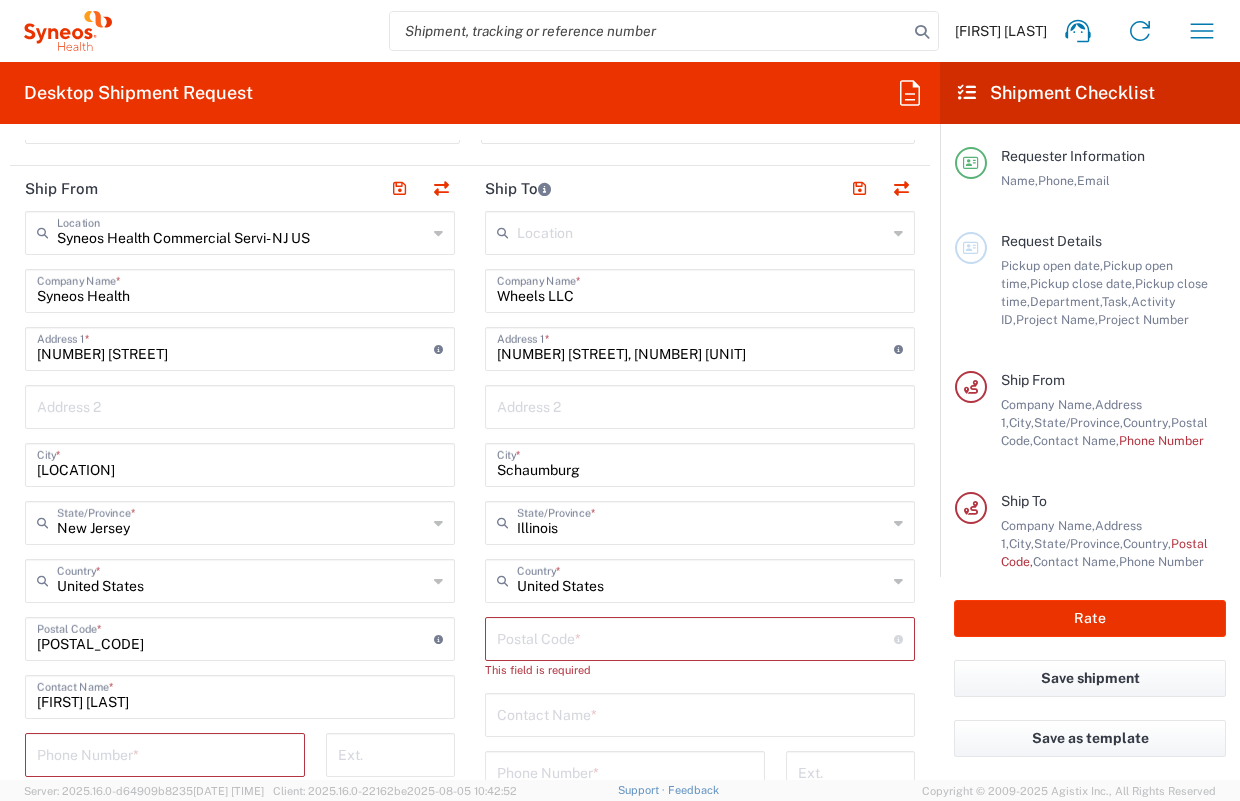 click at bounding box center [695, 637] 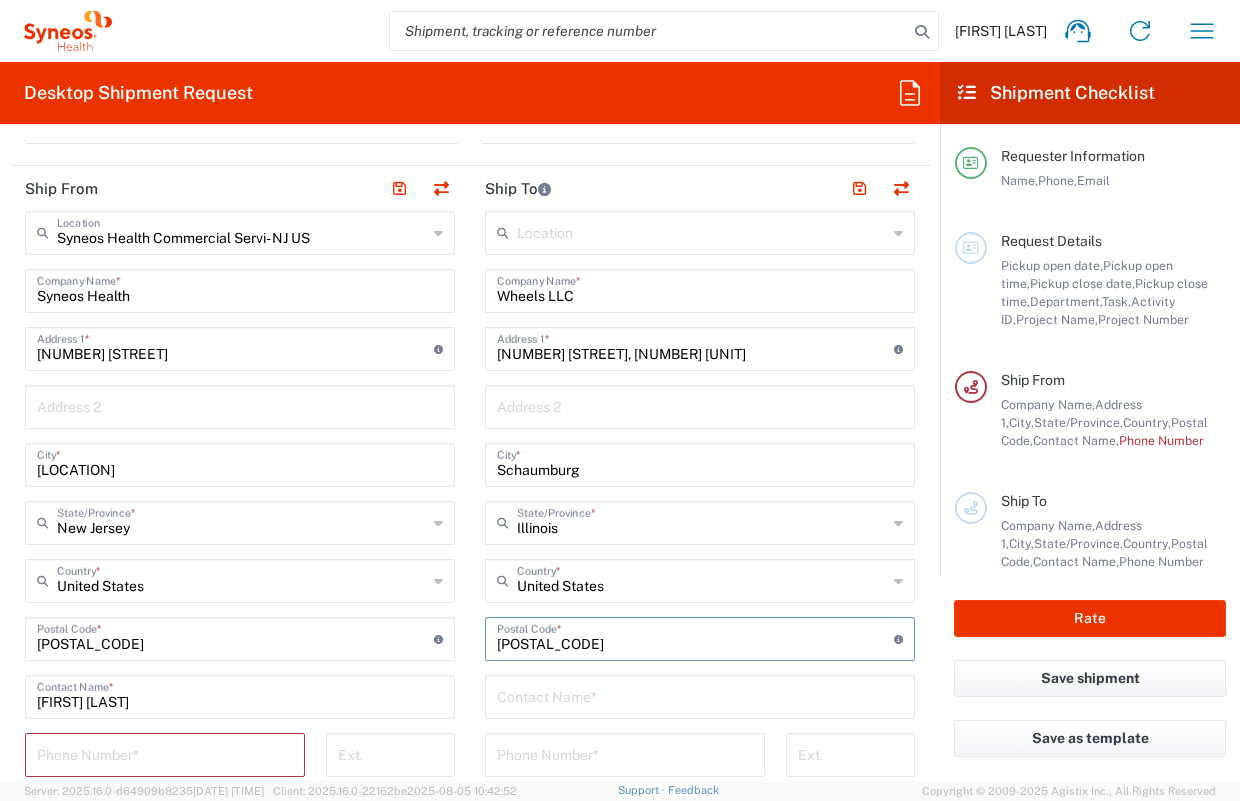 type on "[POSTAL_CODE]" 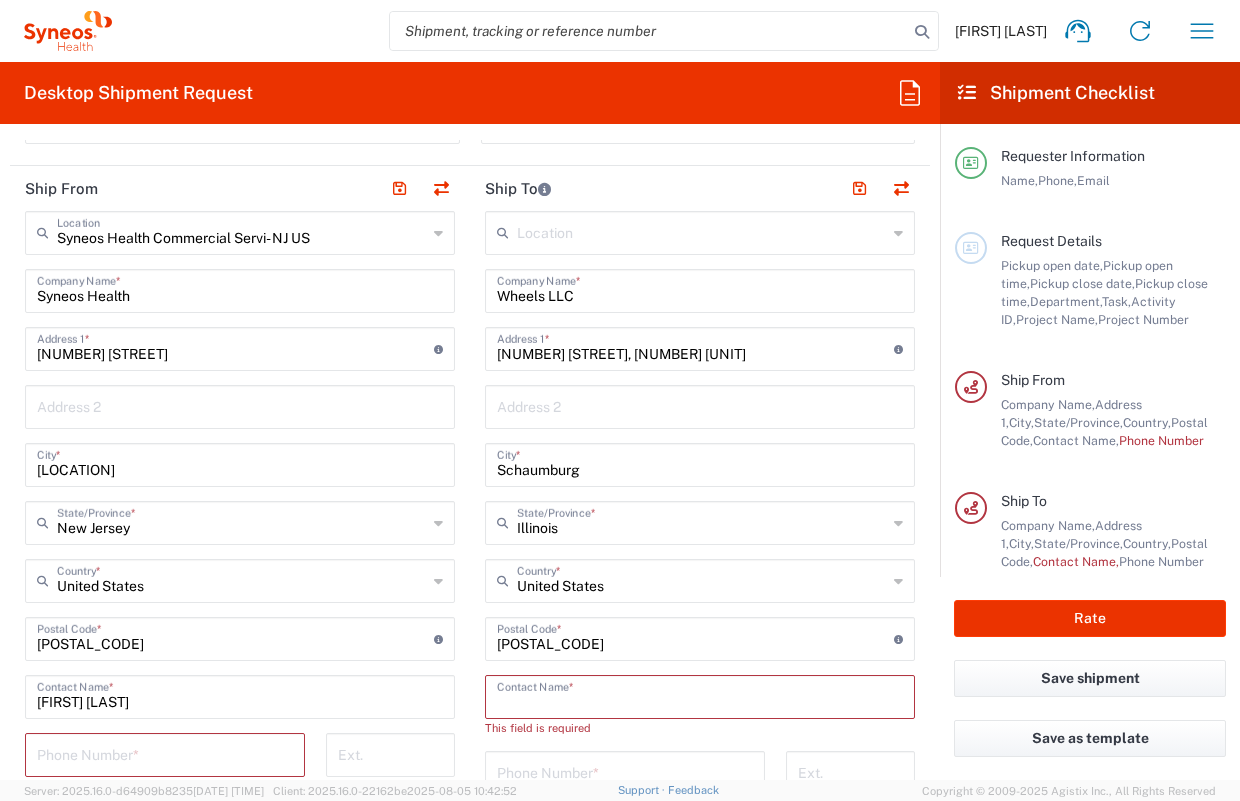 paste on "[FIRST] [LAST]" 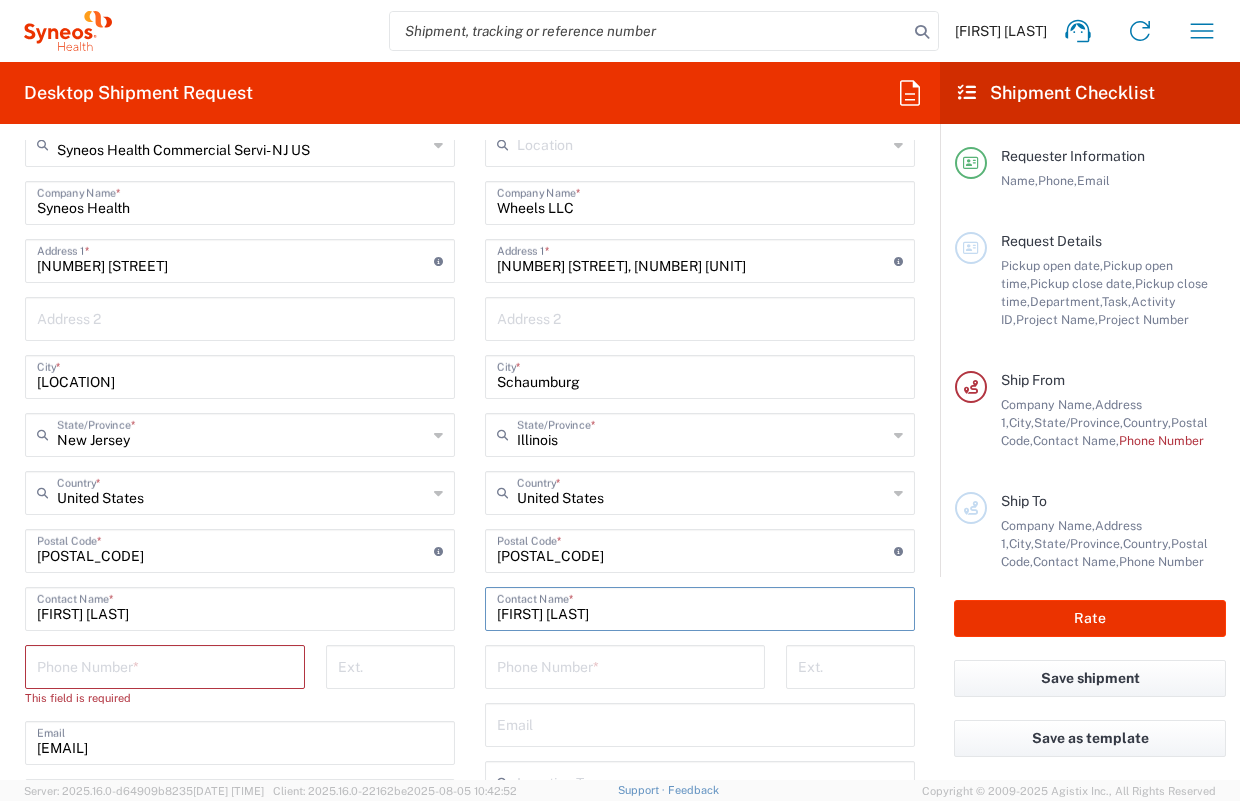 scroll, scrollTop: 871, scrollLeft: 0, axis: vertical 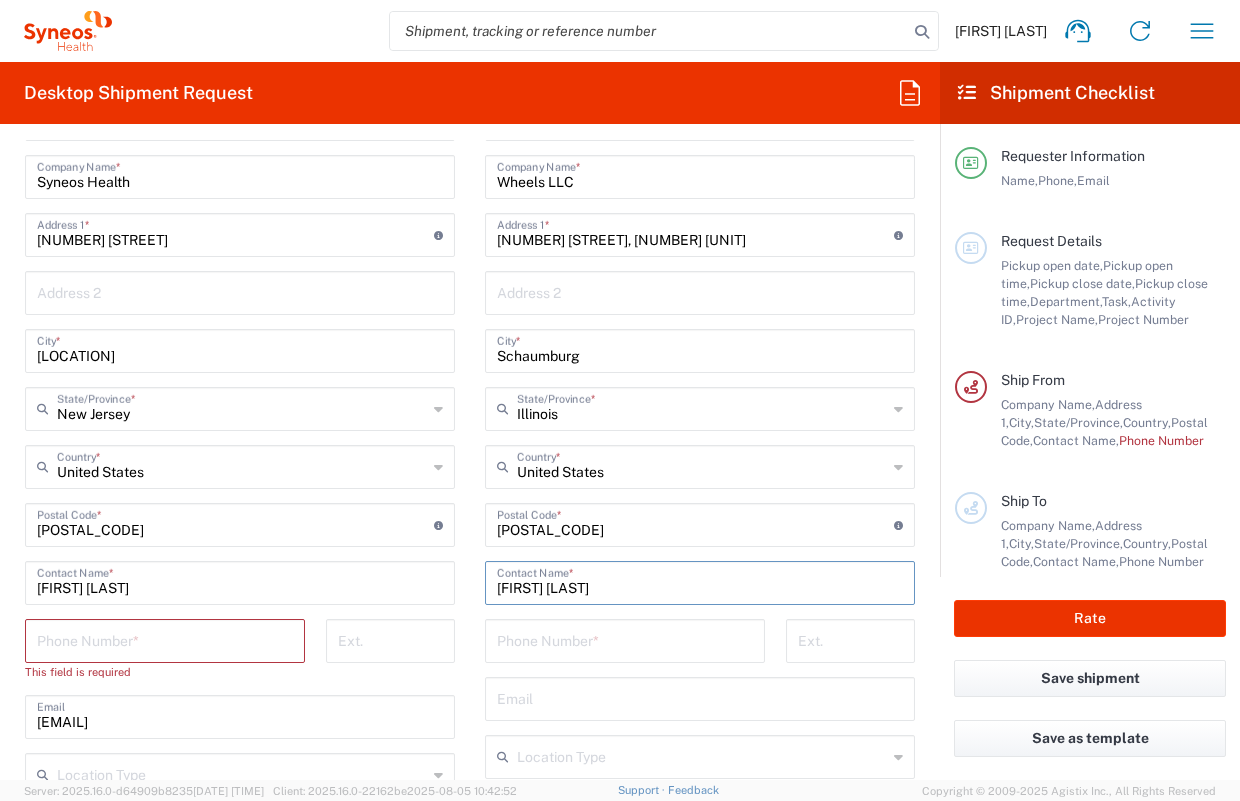 type on "[FIRST] [LAST]" 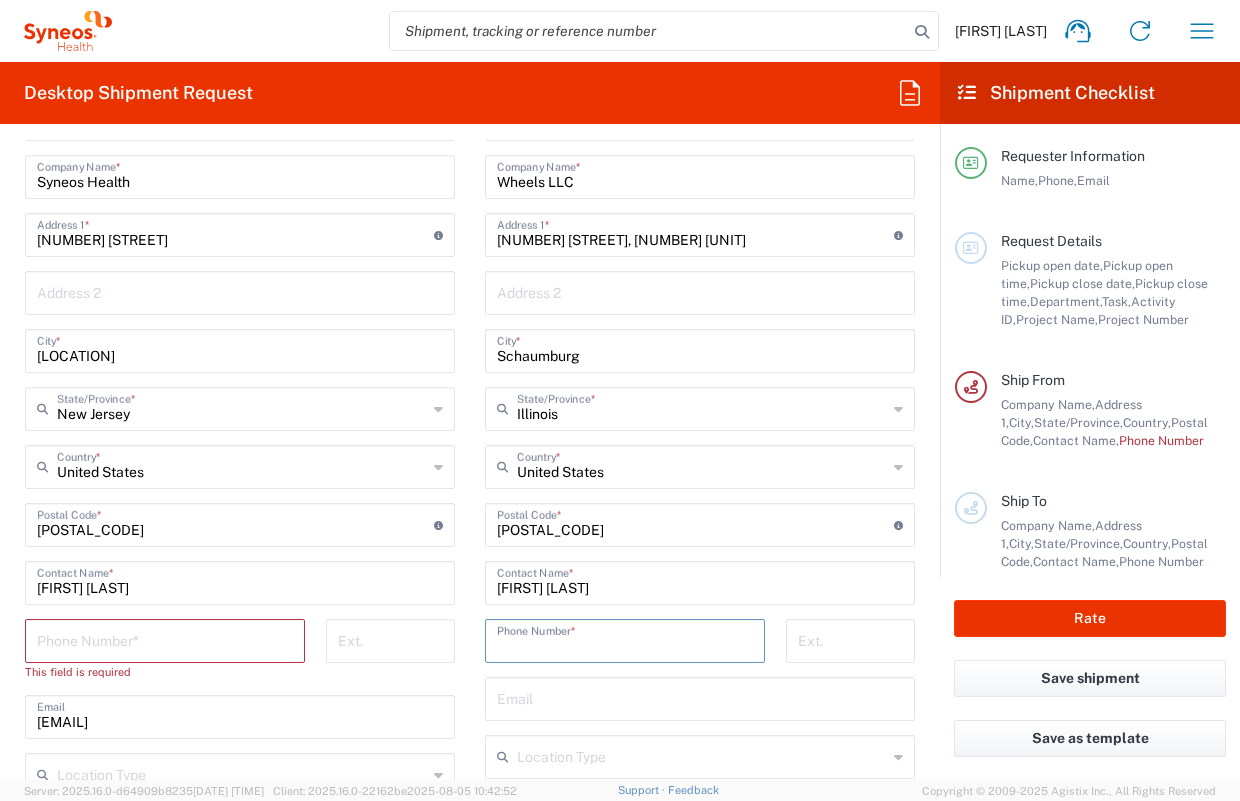 click at bounding box center (625, 639) 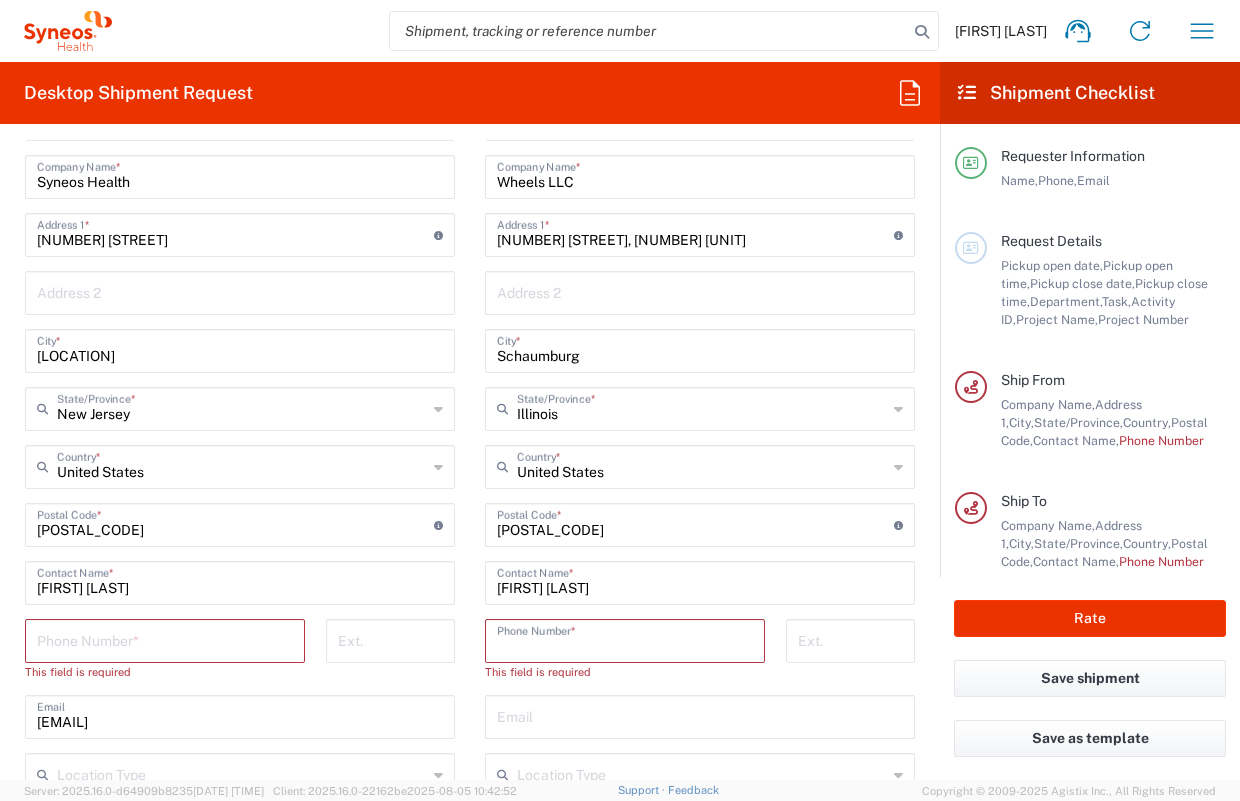 paste on "[PHONE_NUMBER]" 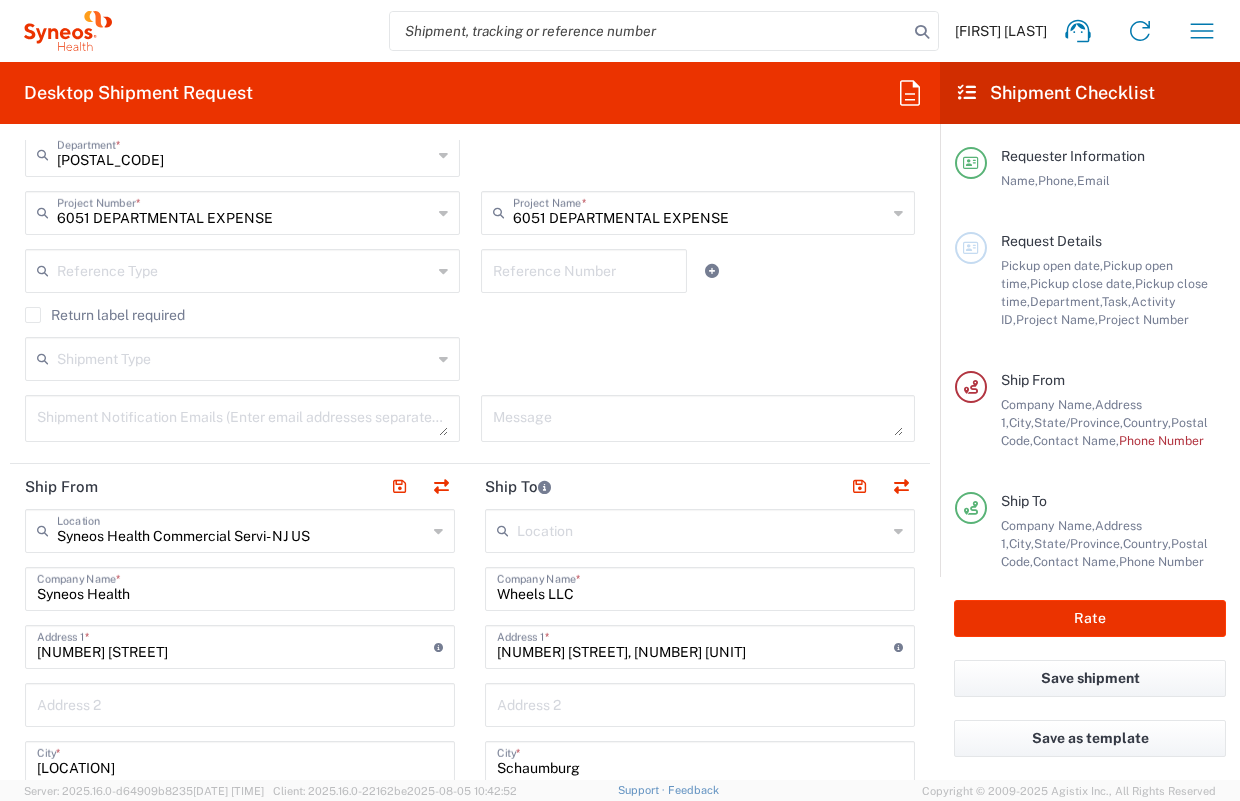scroll, scrollTop: 454, scrollLeft: 0, axis: vertical 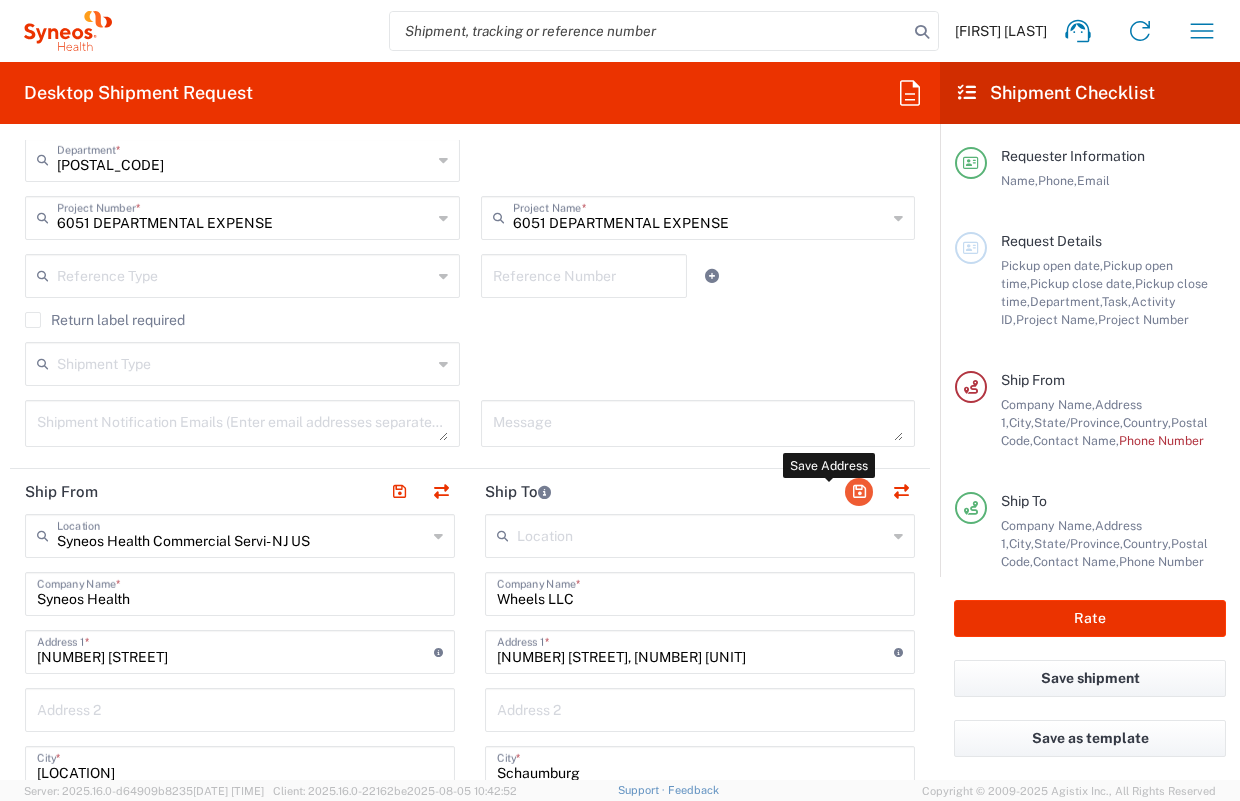 type on "[PHONE_NUMBER]" 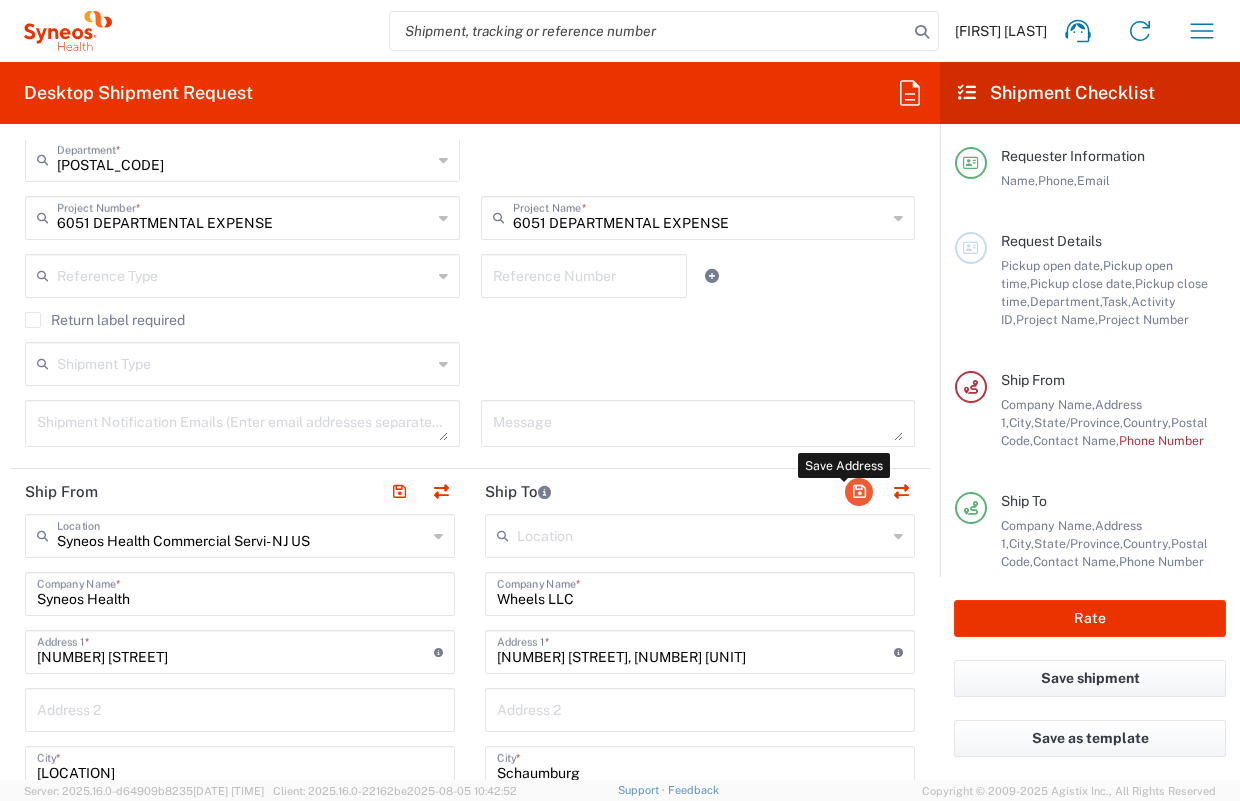 click 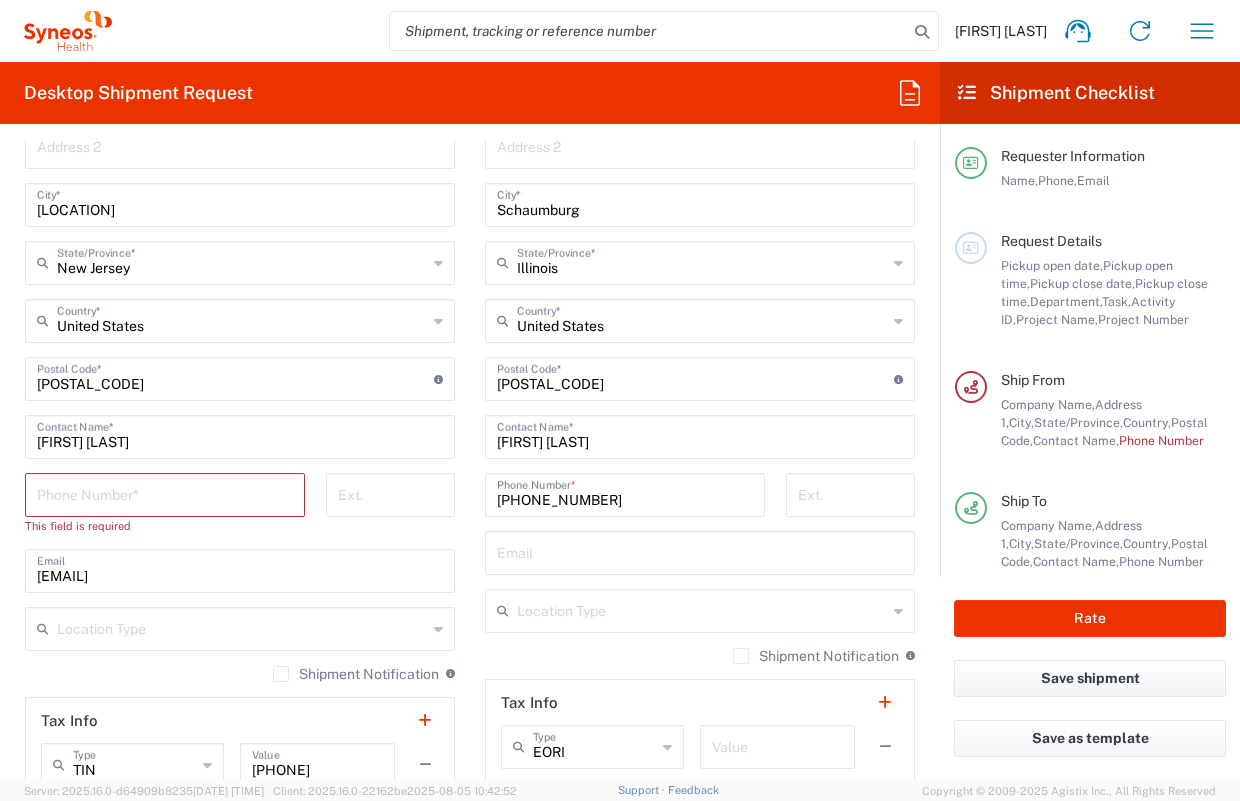 scroll, scrollTop: 1048, scrollLeft: 0, axis: vertical 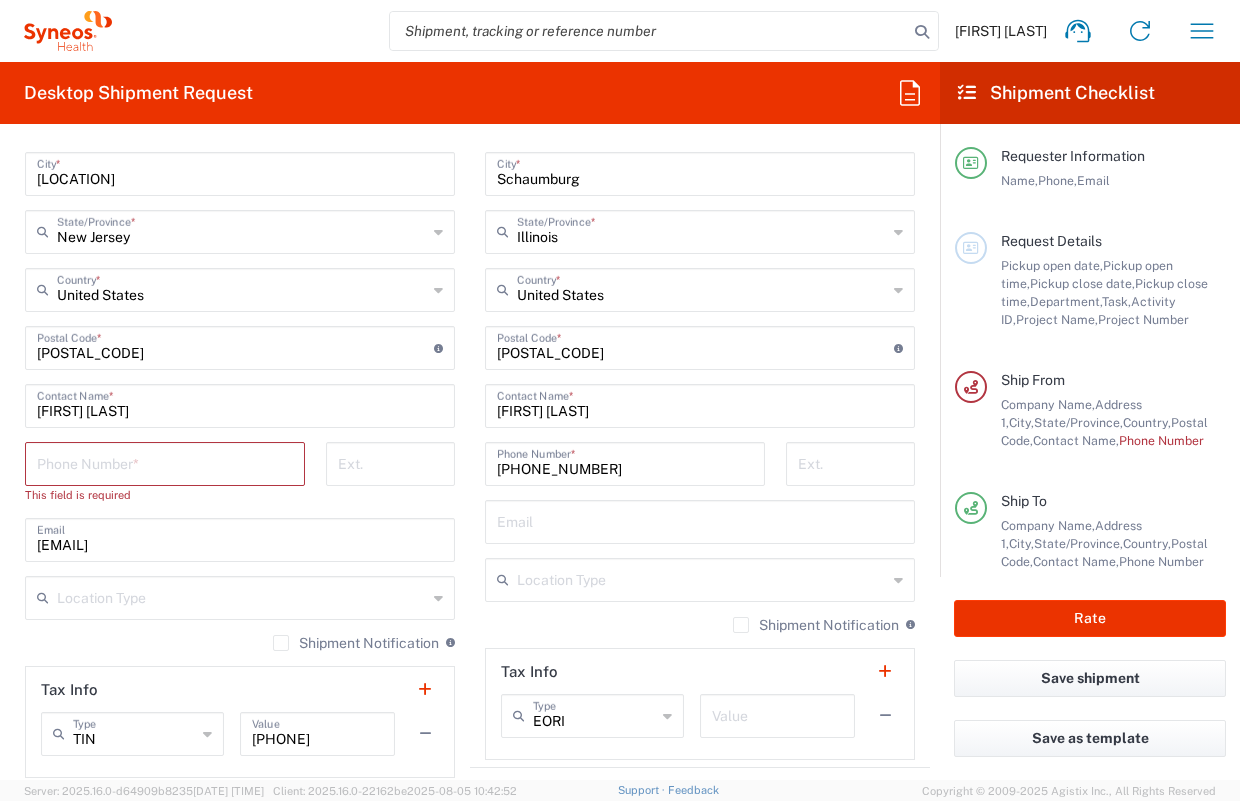 click at bounding box center [165, 462] 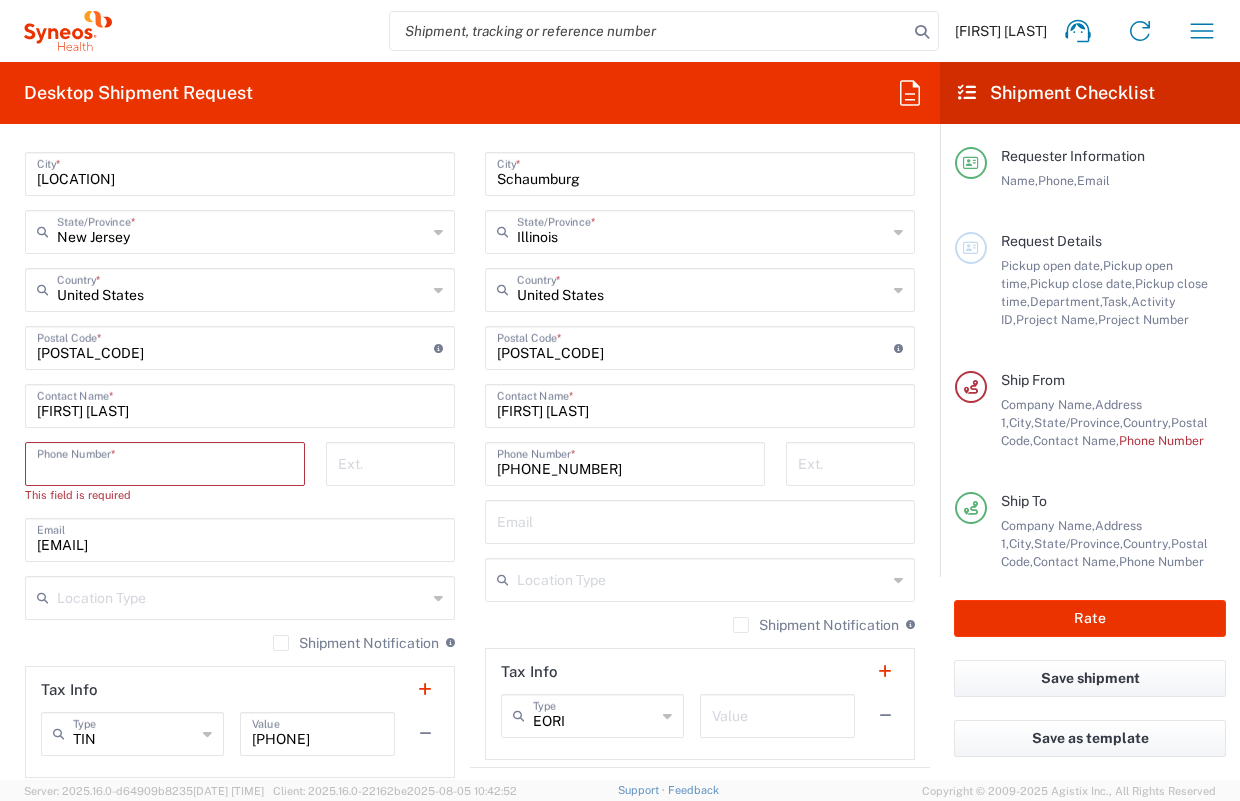 type on "[PHONE_NUMBER]" 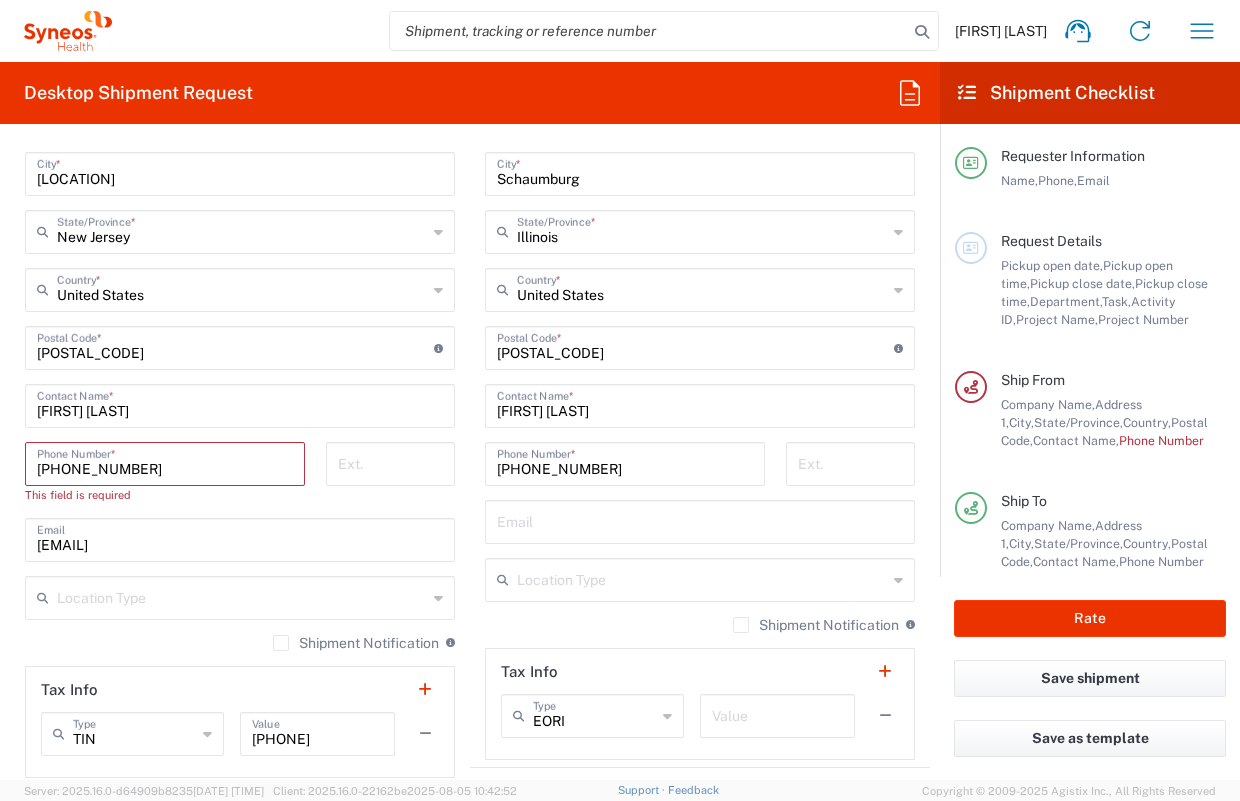 type on "[EMAIL]" 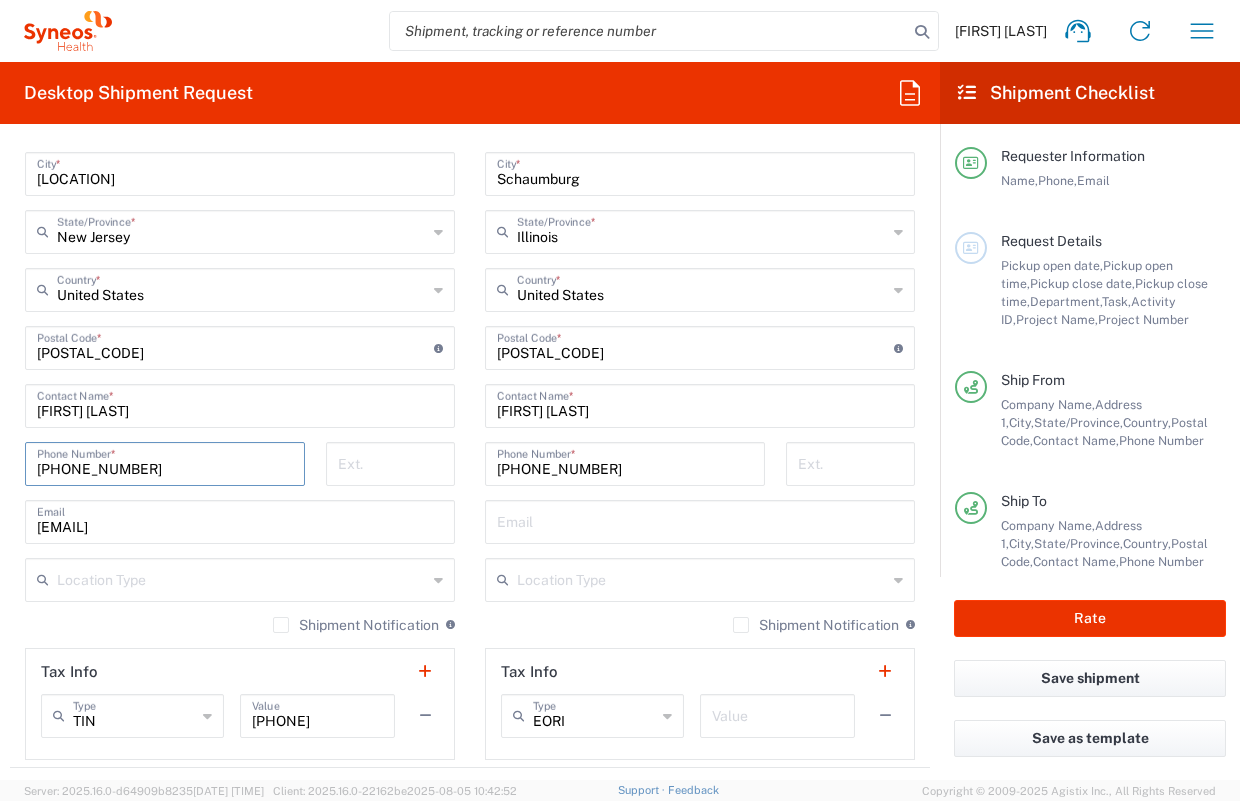 type on "[PHONE_NUMBER]" 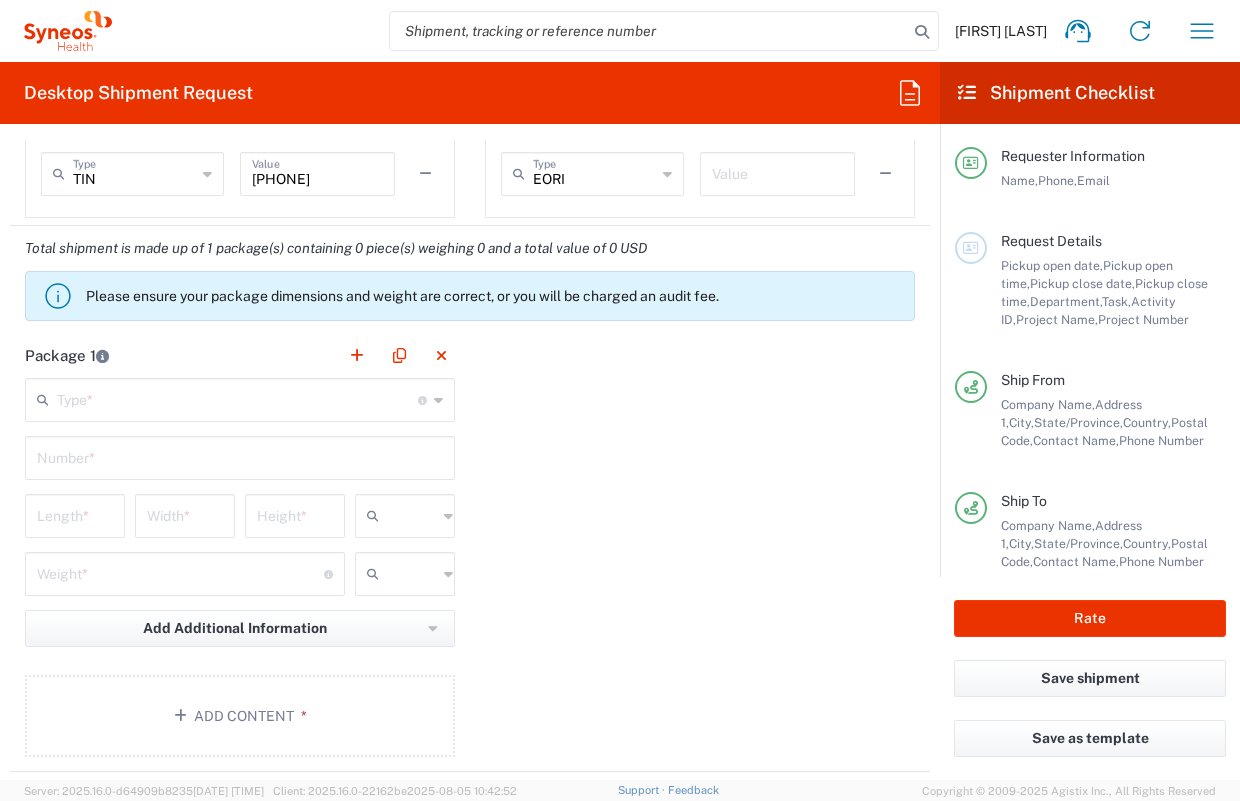 scroll, scrollTop: 1593, scrollLeft: 0, axis: vertical 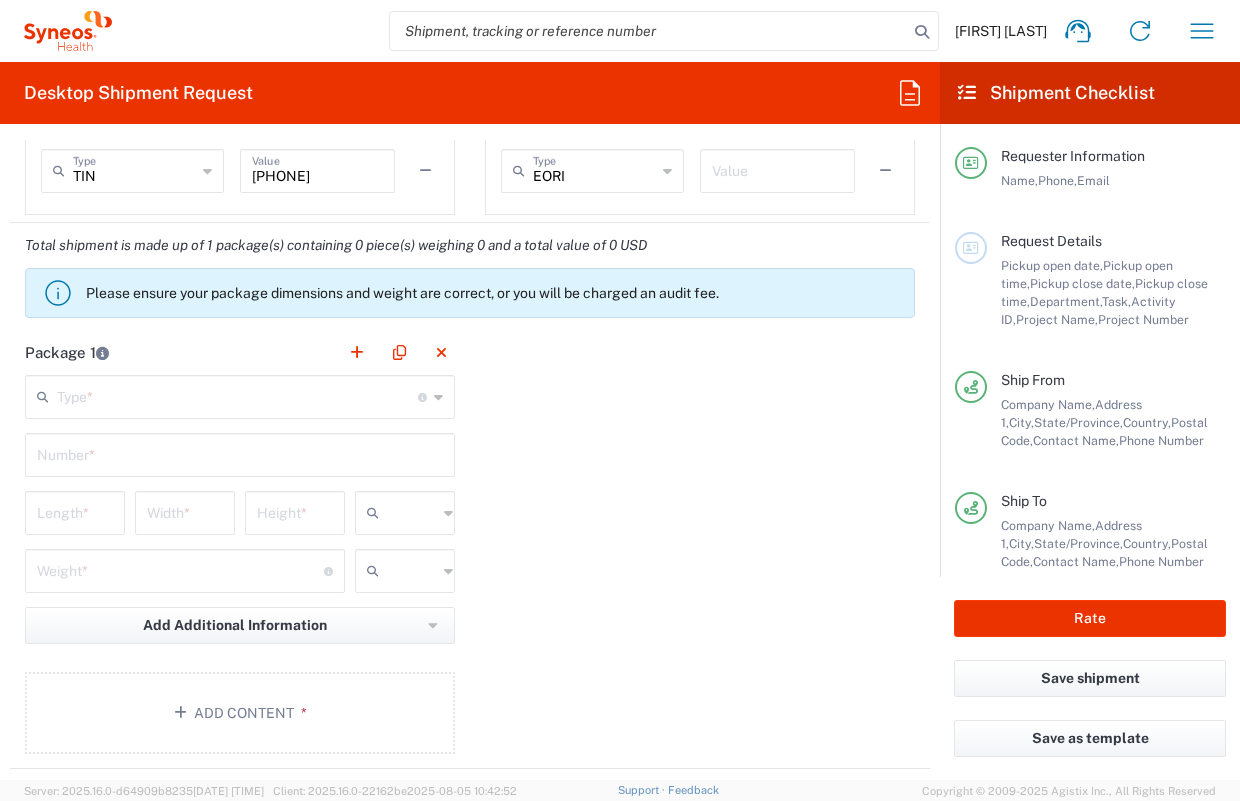 click 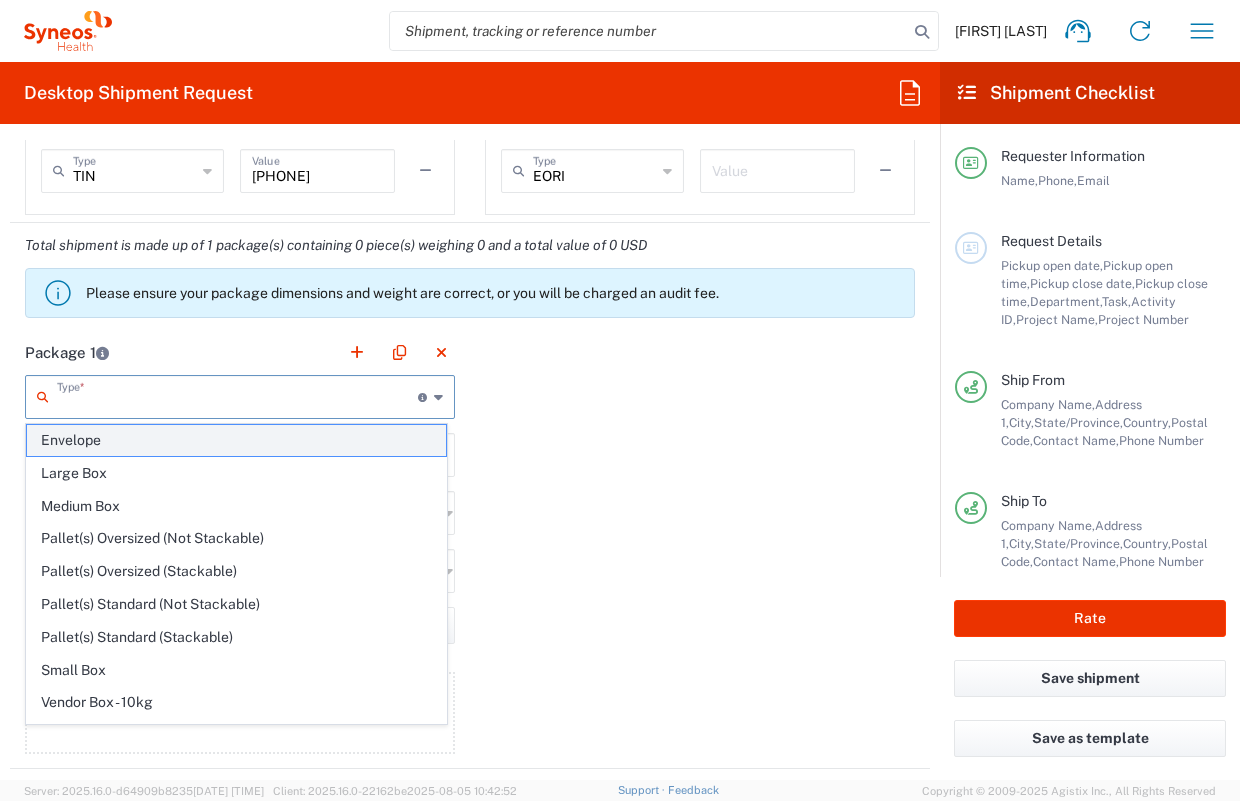 click on "Envelope" 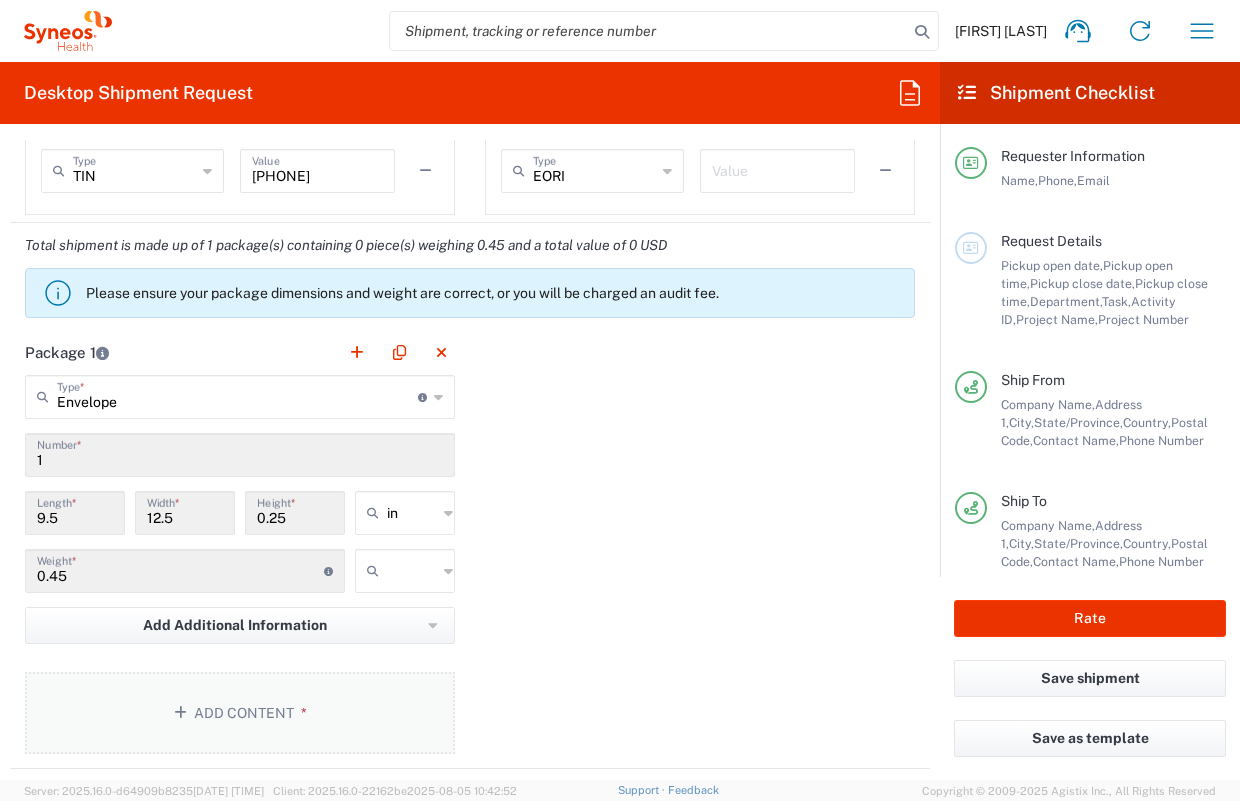 click on "Add Content *" 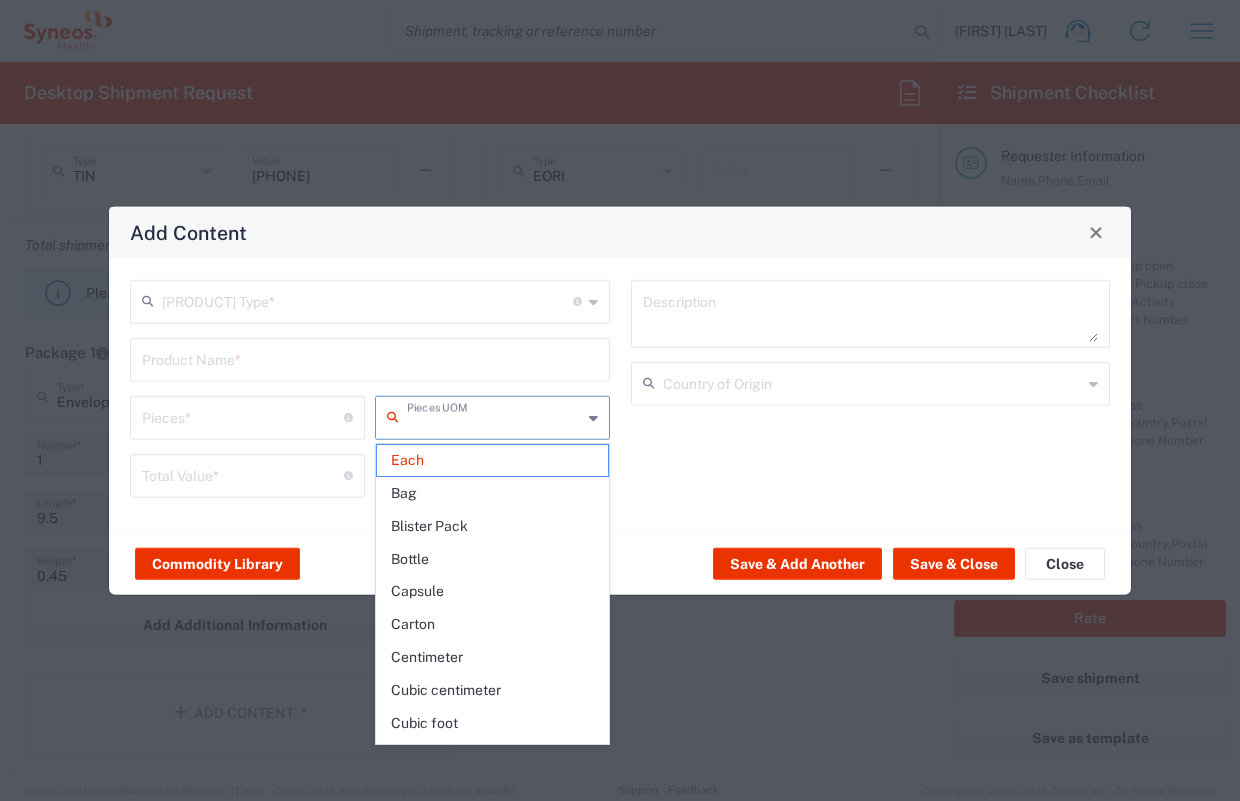click at bounding box center (494, 415) 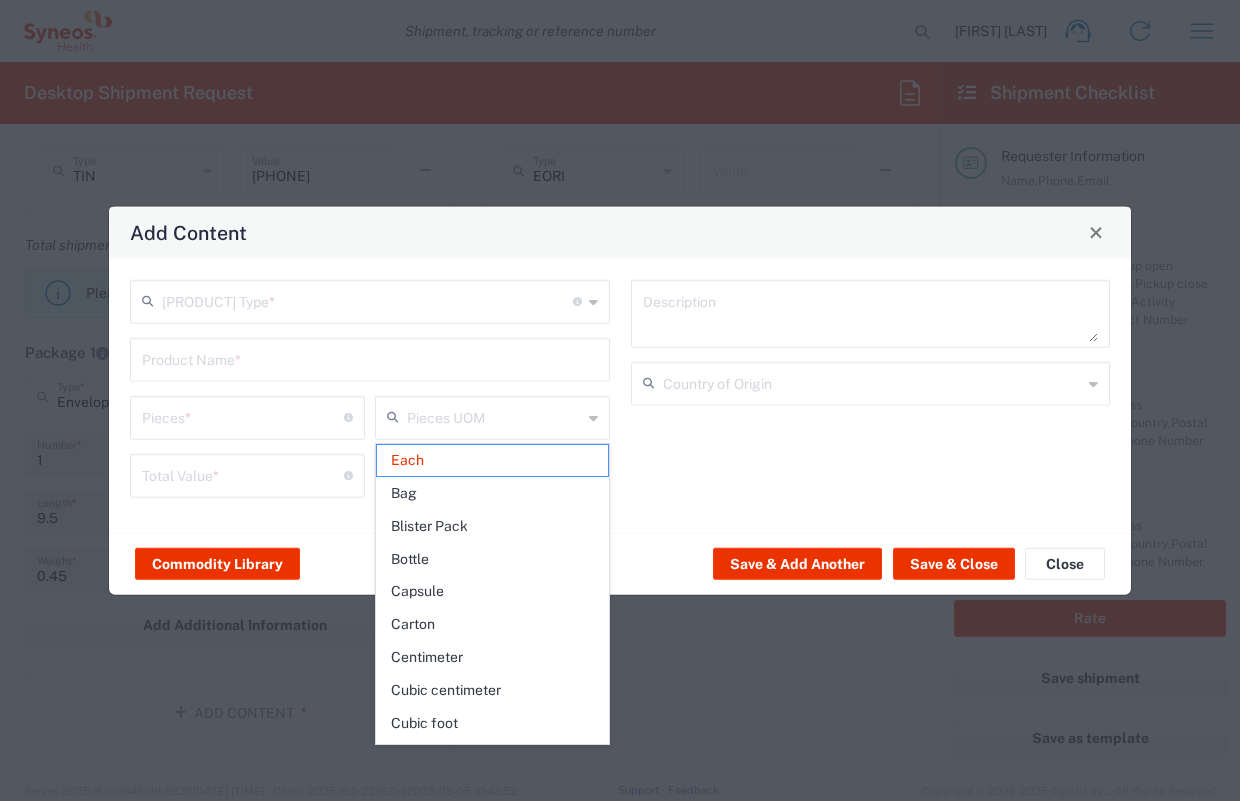 click 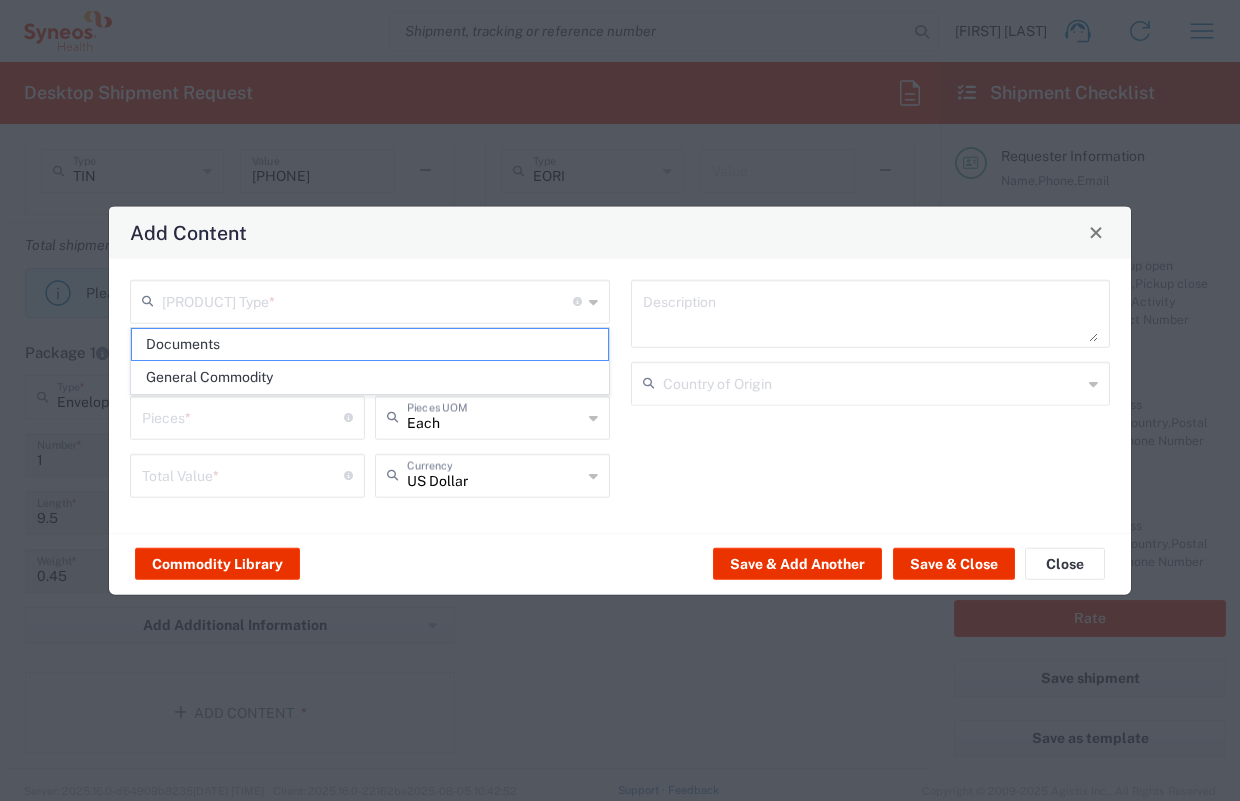 click 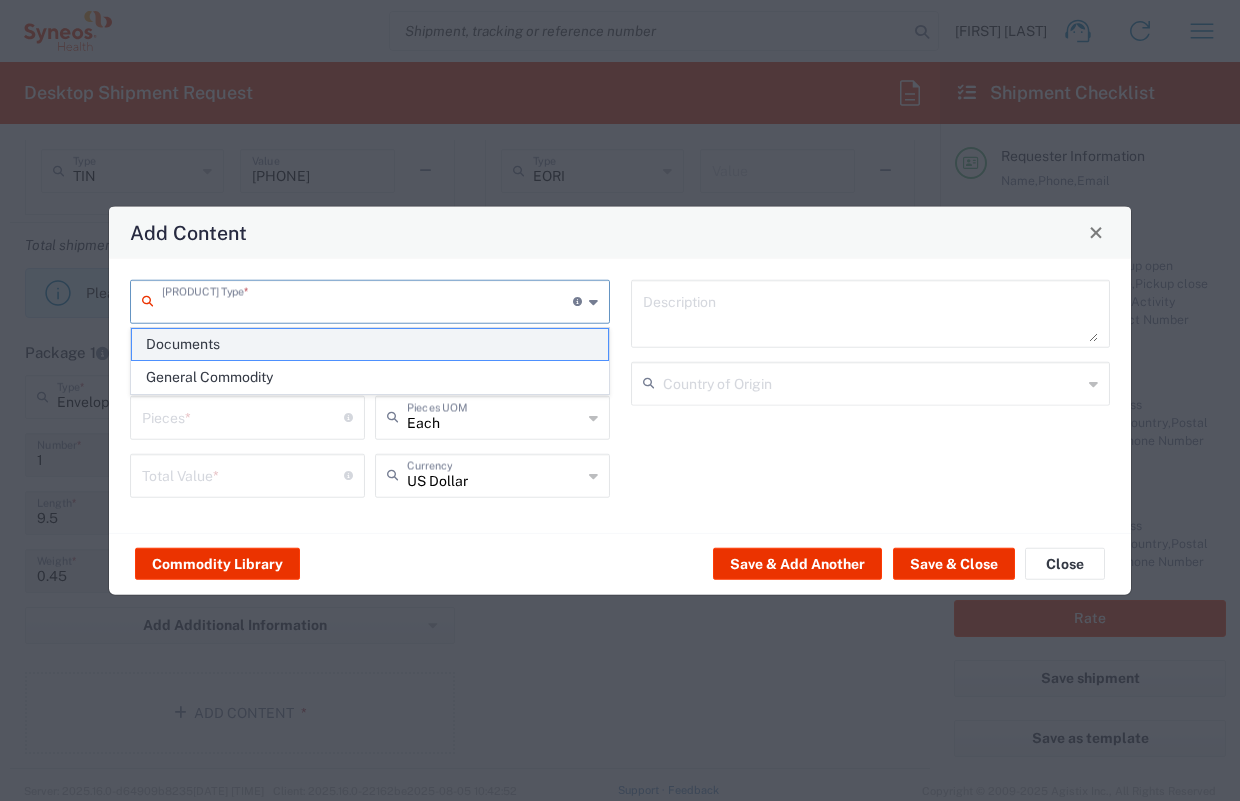 click on "Documents" 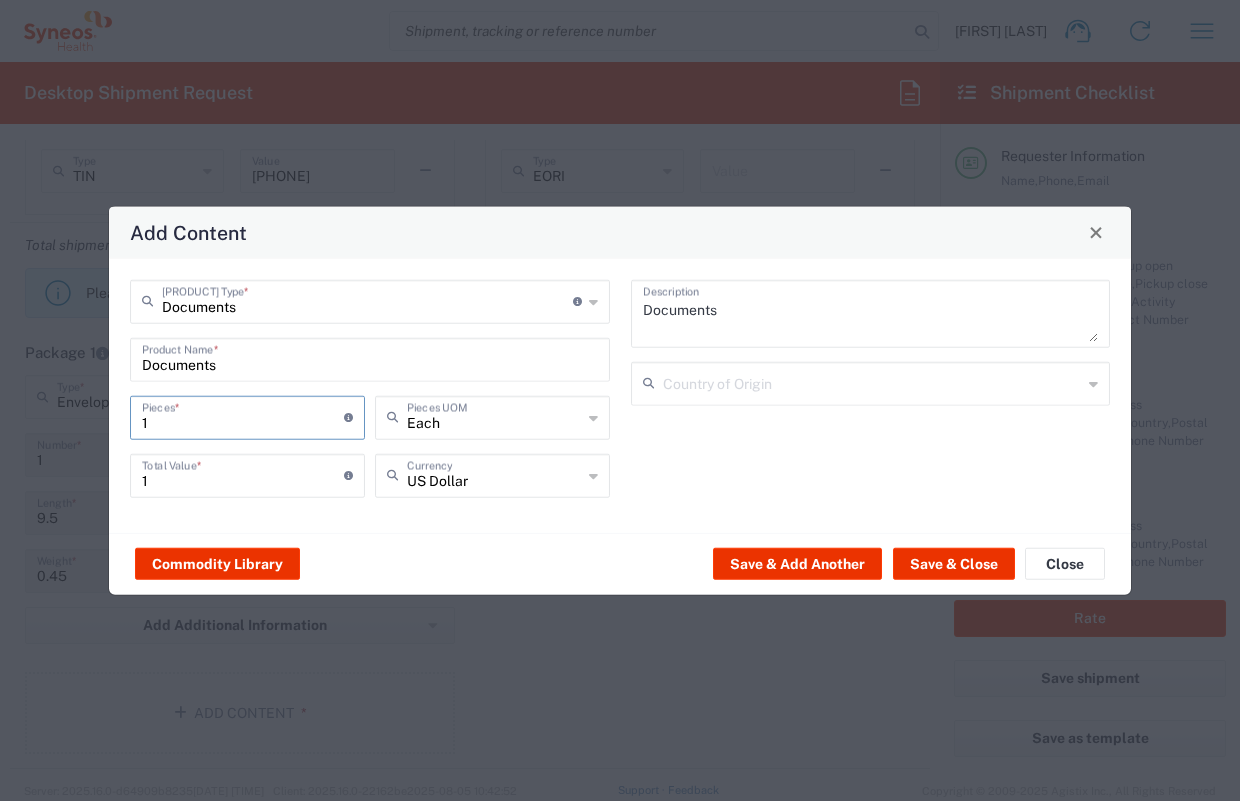 drag, startPoint x: 152, startPoint y: 425, endPoint x: 131, endPoint y: 425, distance: 21 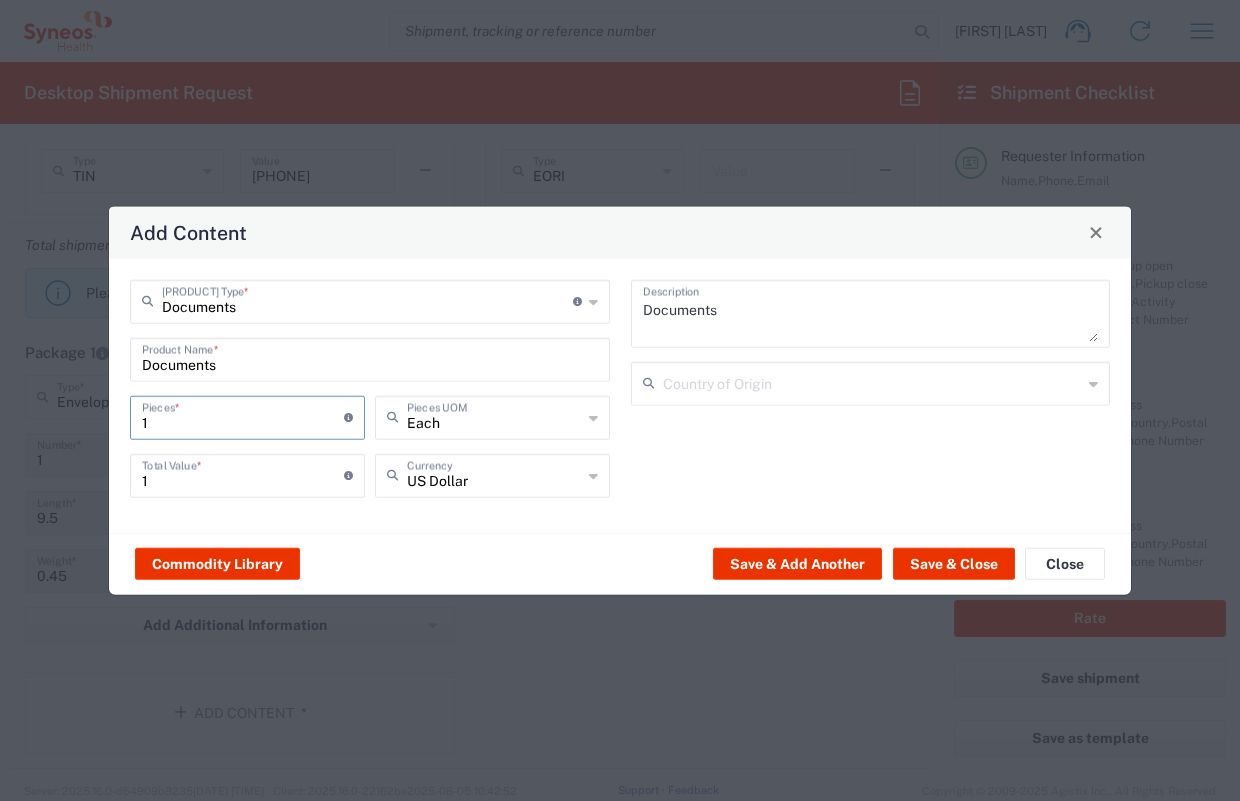 type on "2" 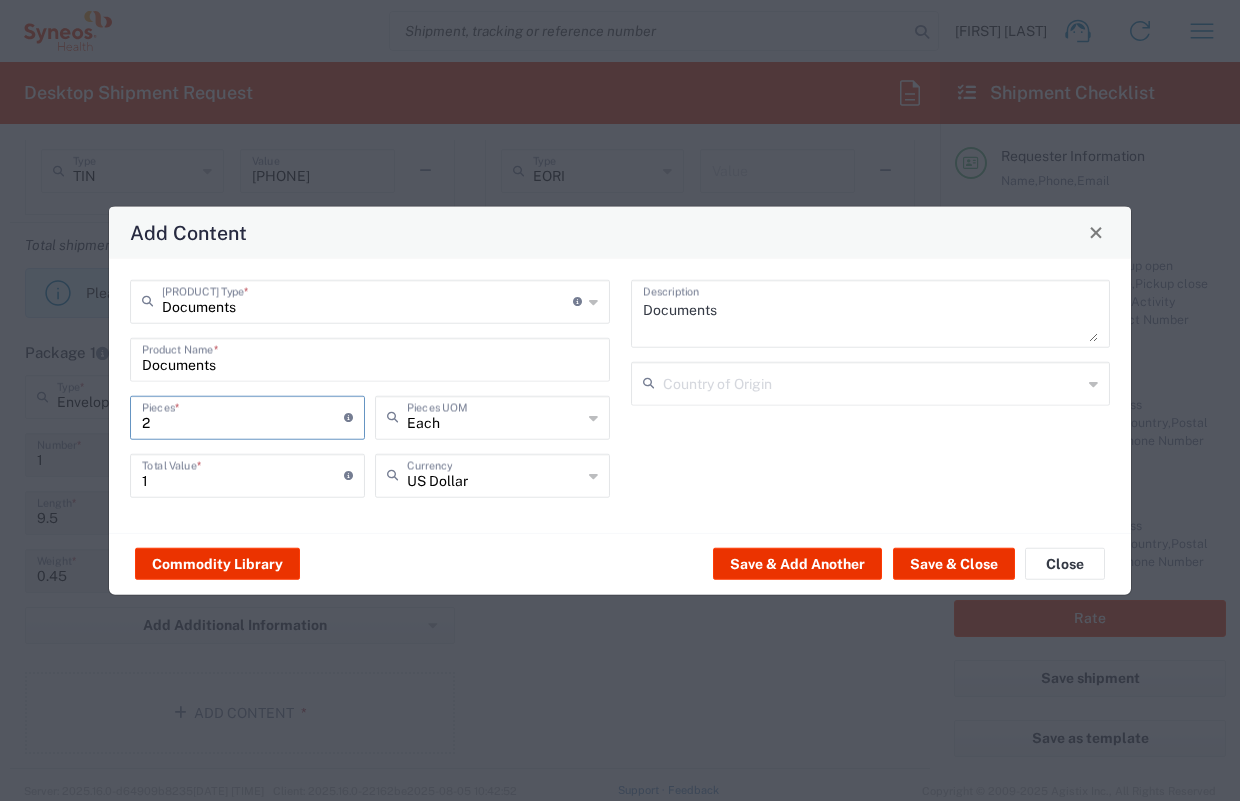 type on "2" 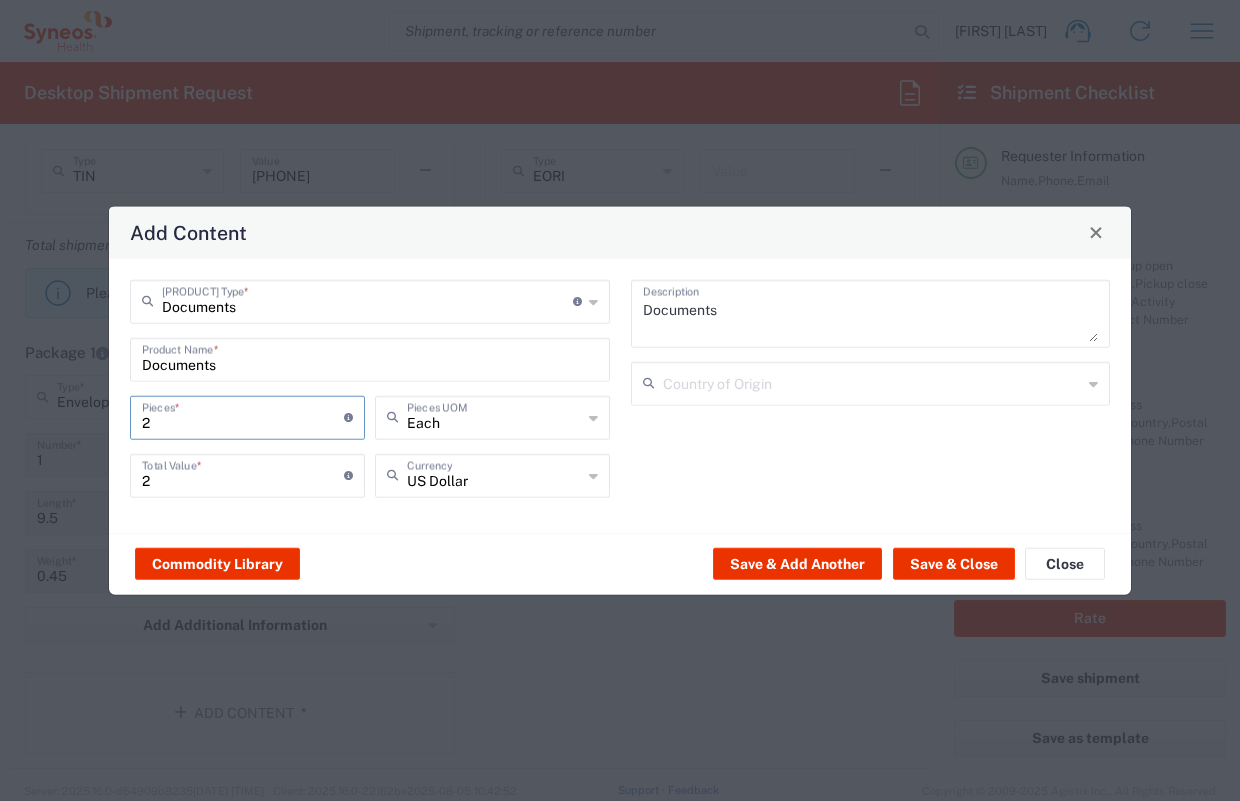 type on "2" 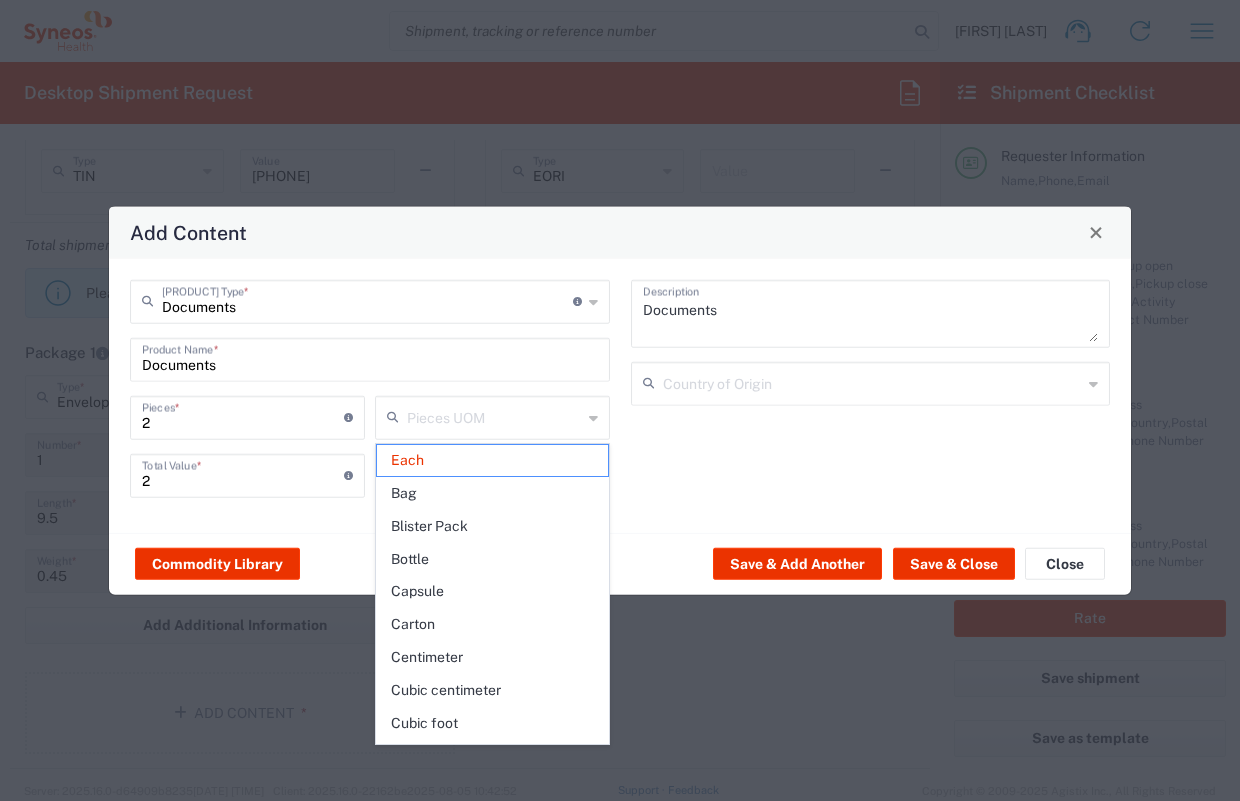 click on "Documents  Product Type  * Document: Paper document generated internally by Syneos, a client, or third-party partner for business purposes.  For example, a contract, agreement, procedure, policy, project documentation, legal document, purchase order, invoice, or other documentation or record.  Items such as study leaflets/brochures, posters, instruction booklets, patient guides, flowcharts, checklists, consent cards, reminder cards and other similar printed materials which will be used in a client project/trial are general commodities, not documents.
Documents should be valued at a minimum of $10 and a maximum of $100.
The larger the shipment, the higher the value should be up to the maximum of $100.
For documents destined for China, the minimum value must be $35.
For exceptionally large document shipments (e.g., multiple large boxes/pallets), contact SM_export_compliance@example.com for assistance with the value. Documents  Product Name  * 2  Pieces  * Number of pieces inside all the packages 2 *" 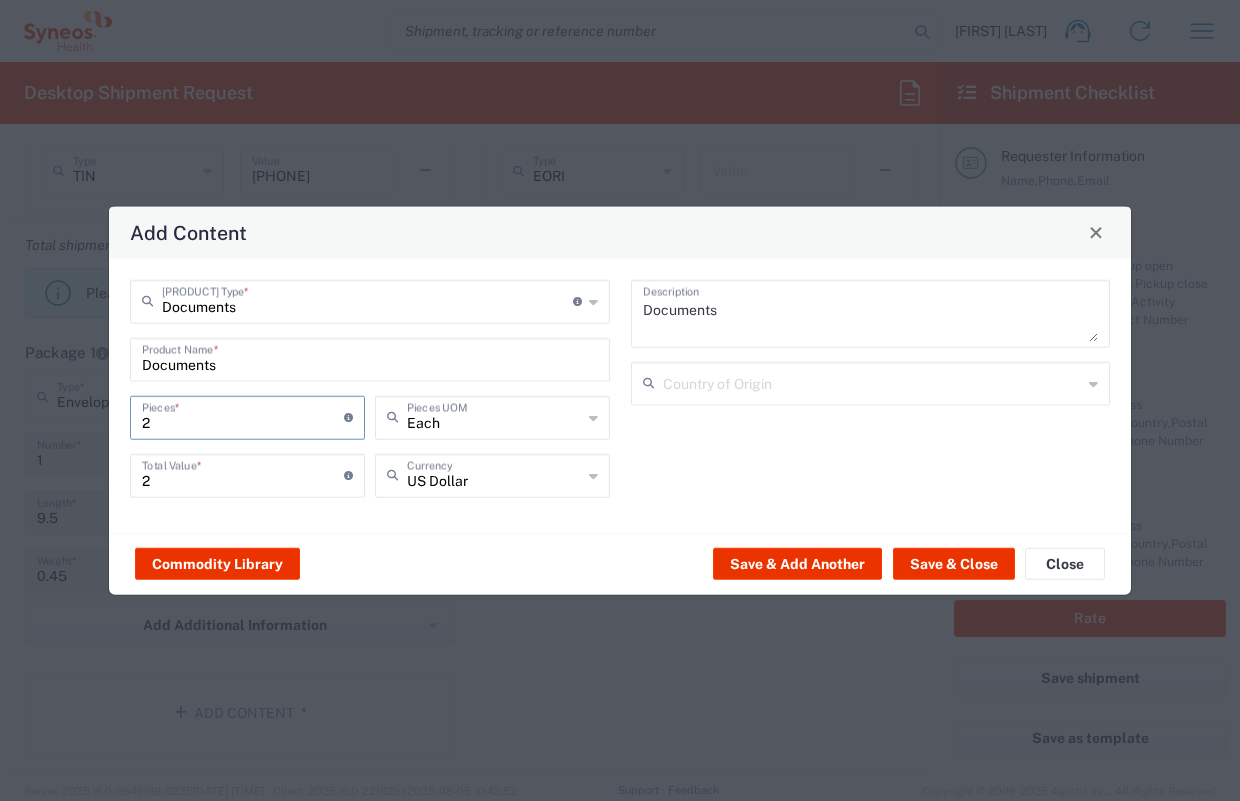 drag, startPoint x: 161, startPoint y: 428, endPoint x: 138, endPoint y: 426, distance: 23.086792 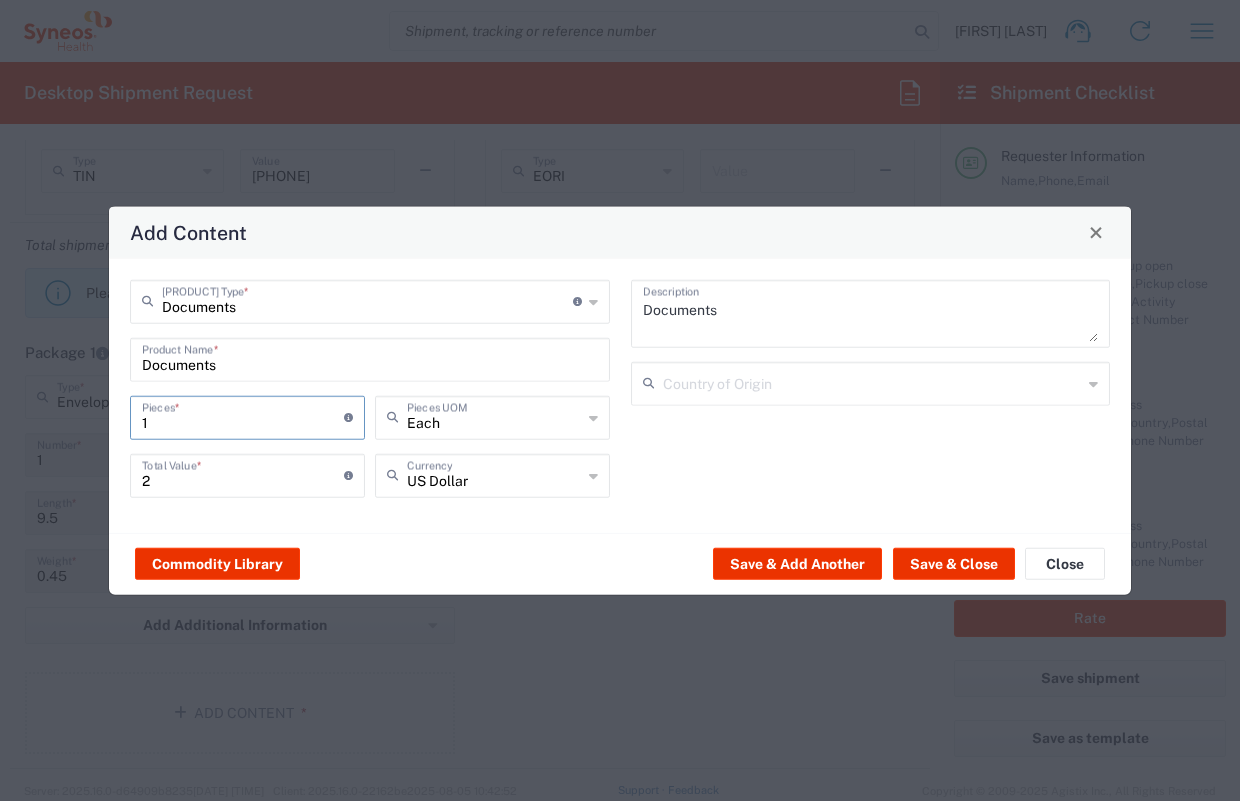 type on "1" 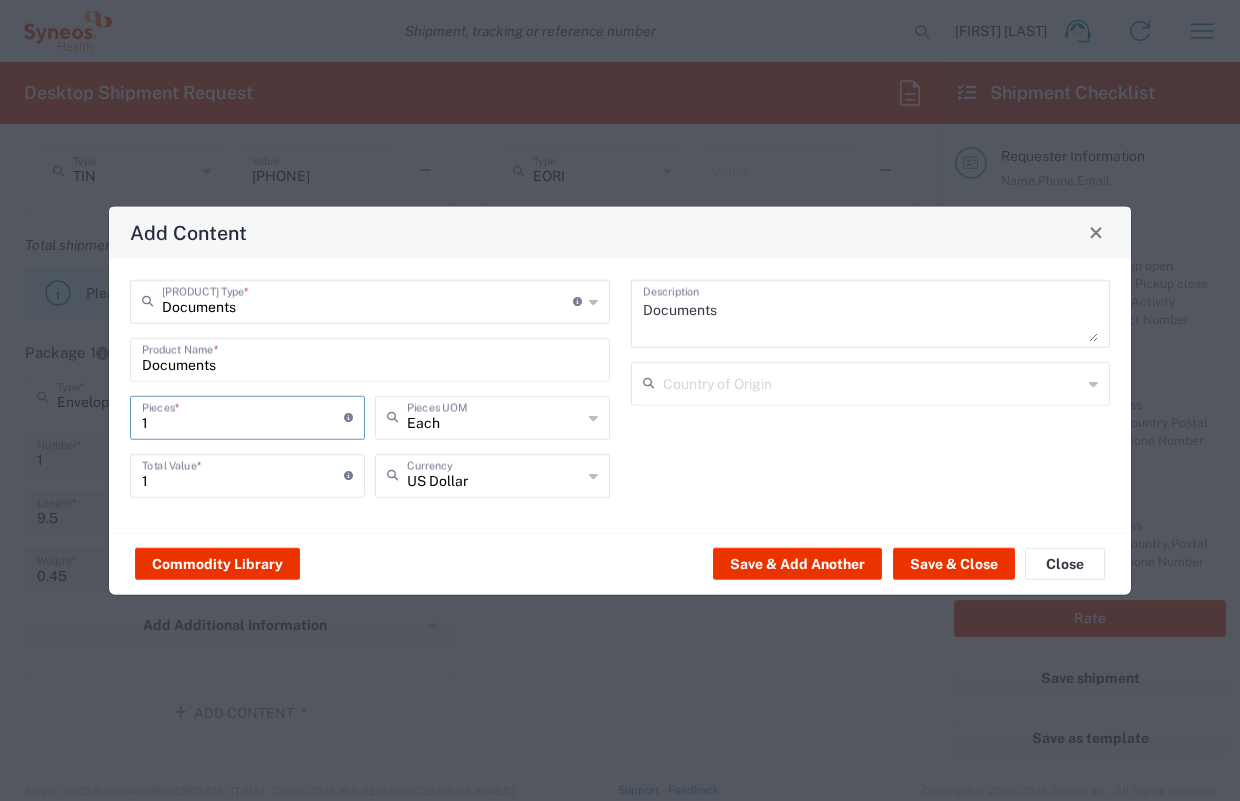 type on "1" 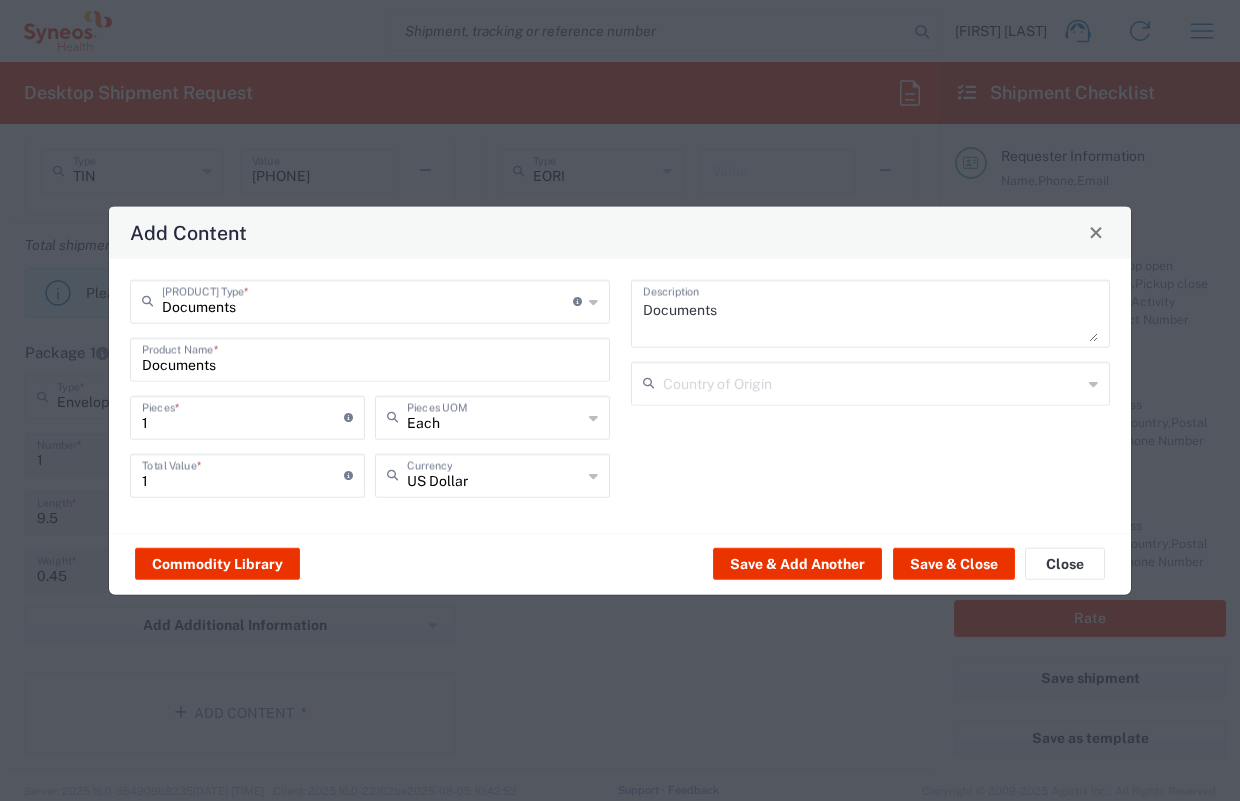 click on "Commodity Library   Save & Add Another   Save & Close   Close" 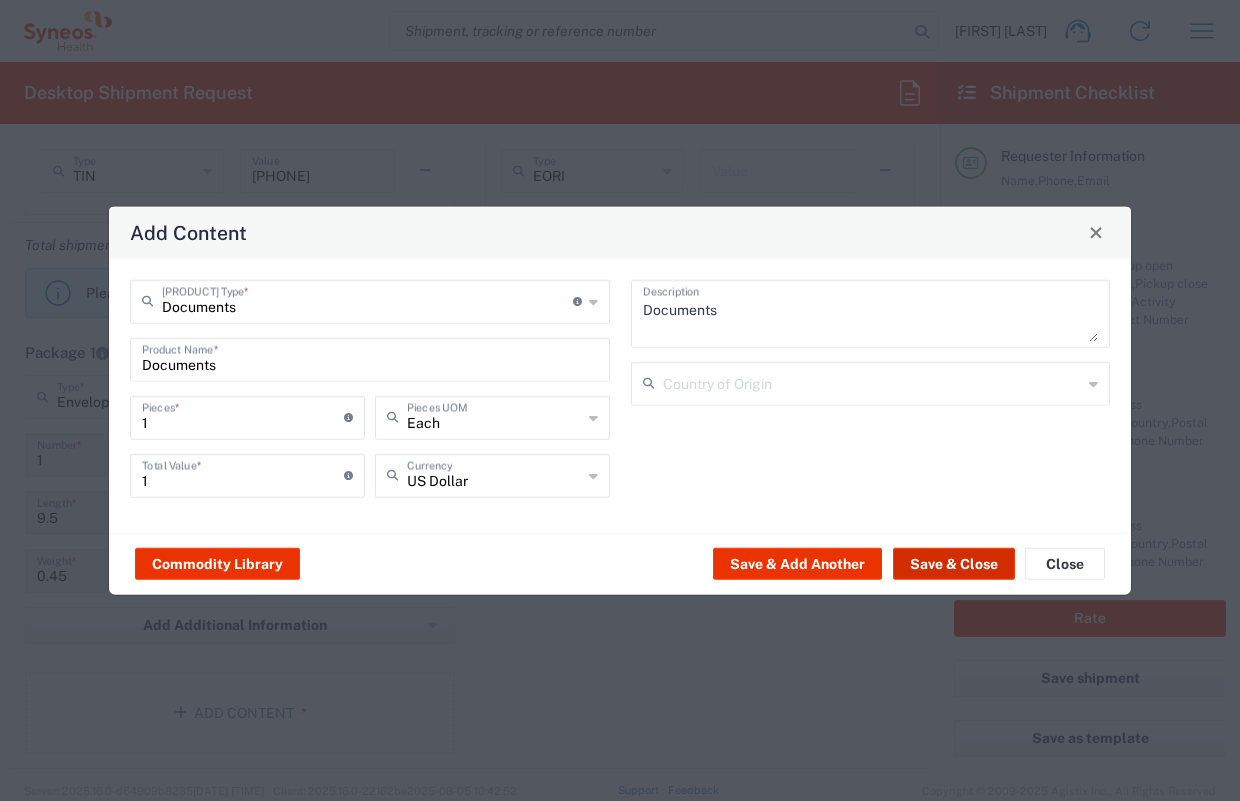 click on "Save & Close" 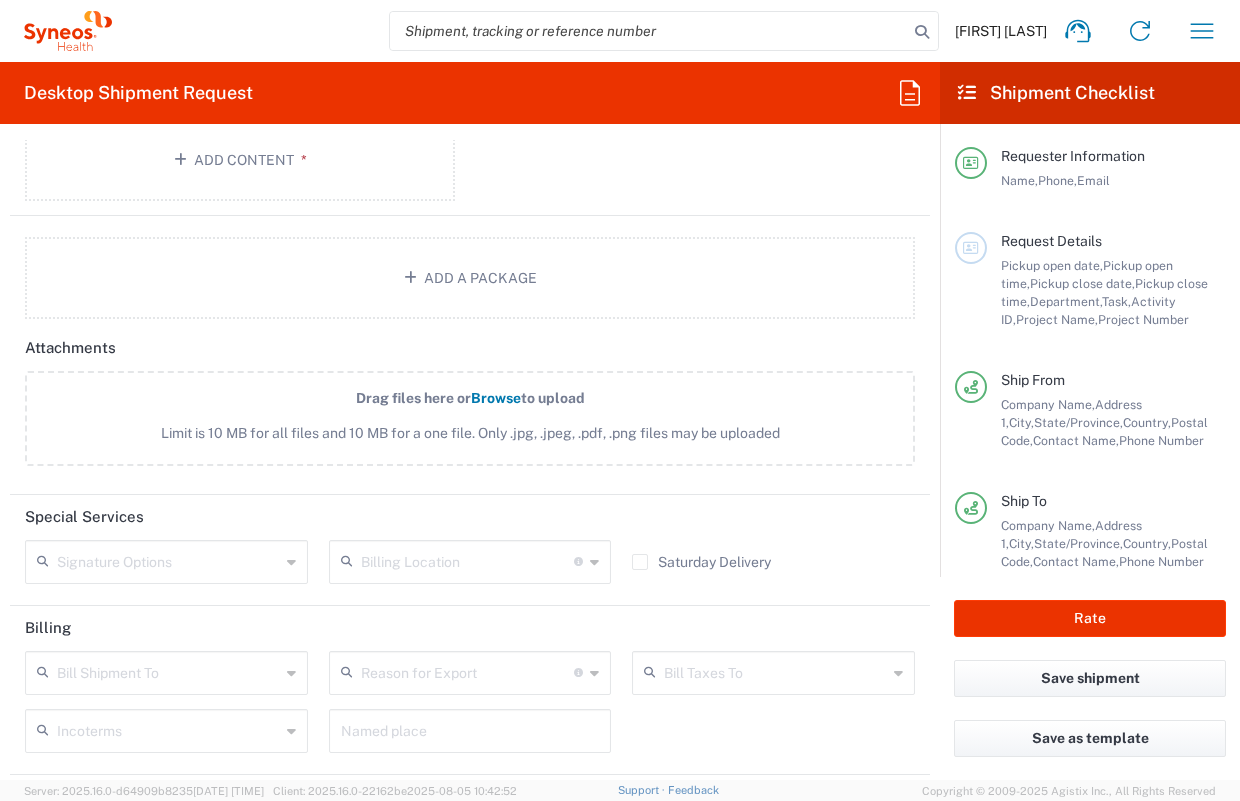 scroll, scrollTop: 2274, scrollLeft: 0, axis: vertical 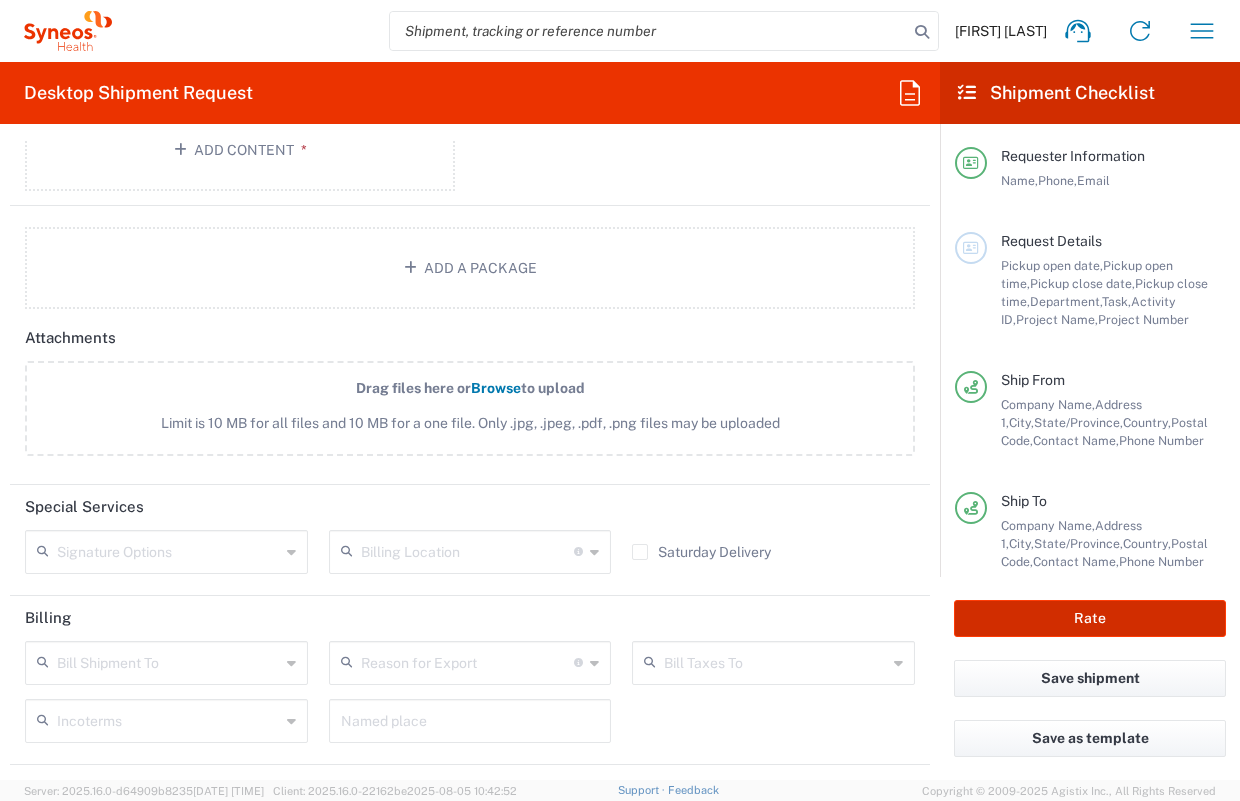 click on "Rate" 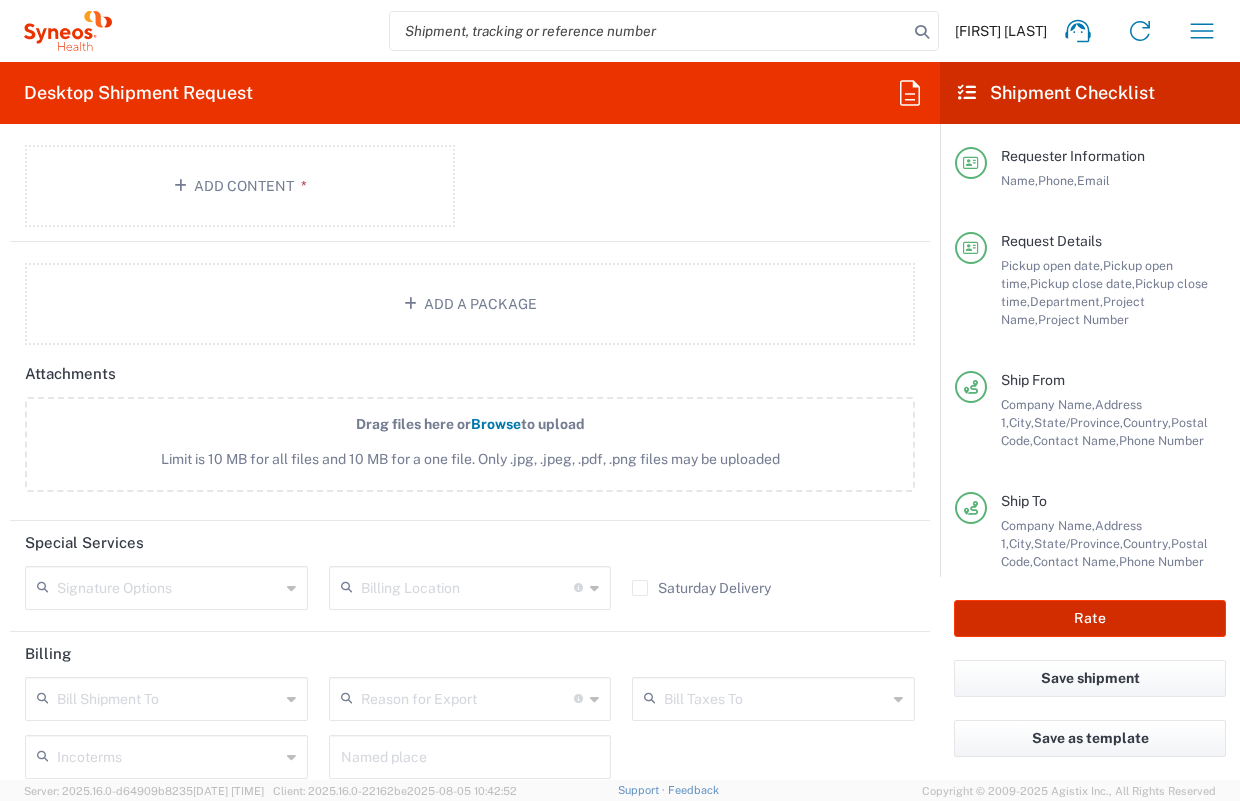 scroll, scrollTop: 2310, scrollLeft: 0, axis: vertical 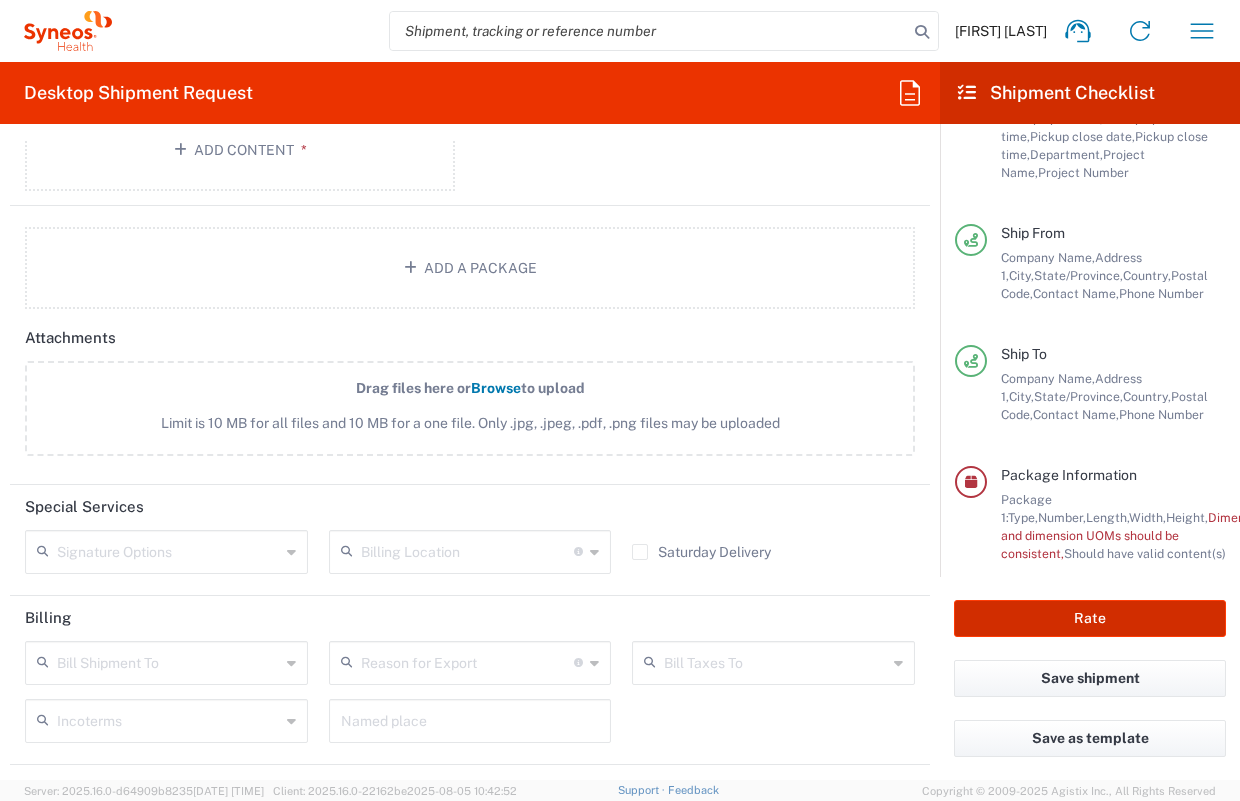type on "6051 DEPARTMENTAL EXPENSE" 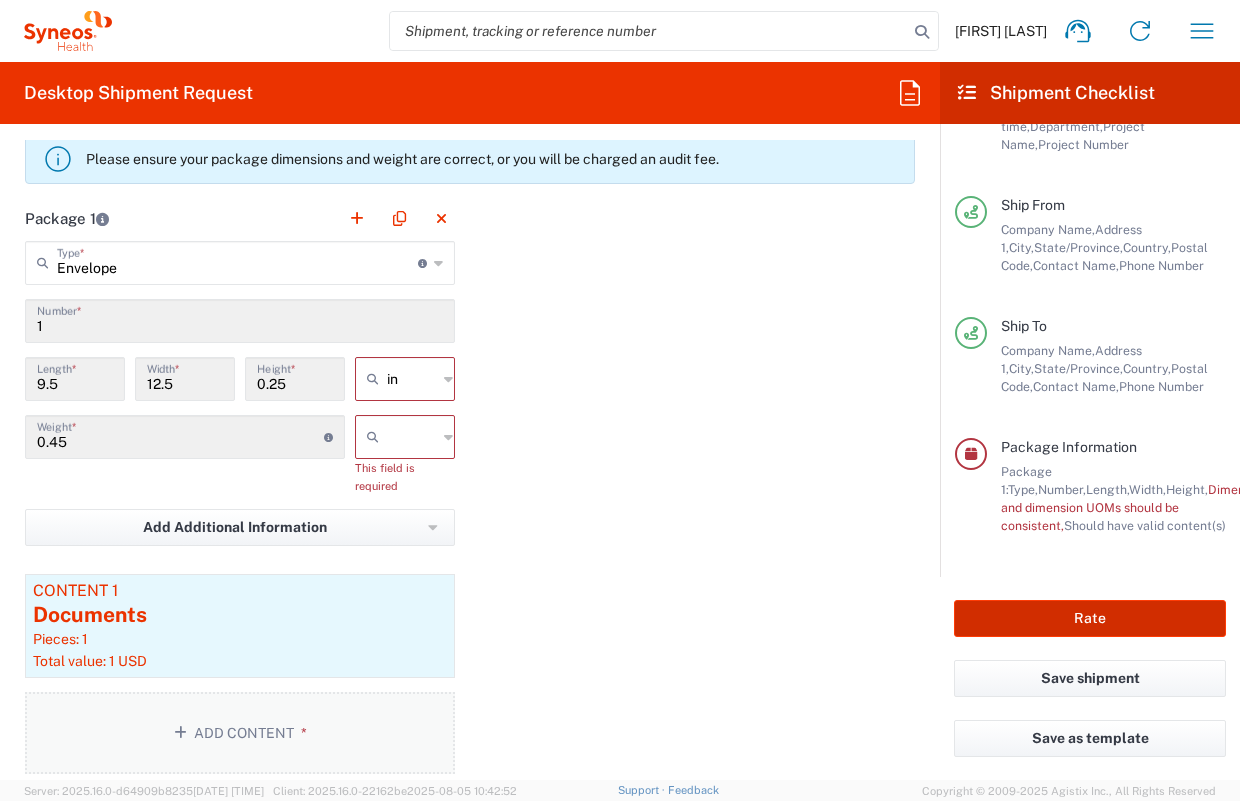 scroll, scrollTop: 1714, scrollLeft: 0, axis: vertical 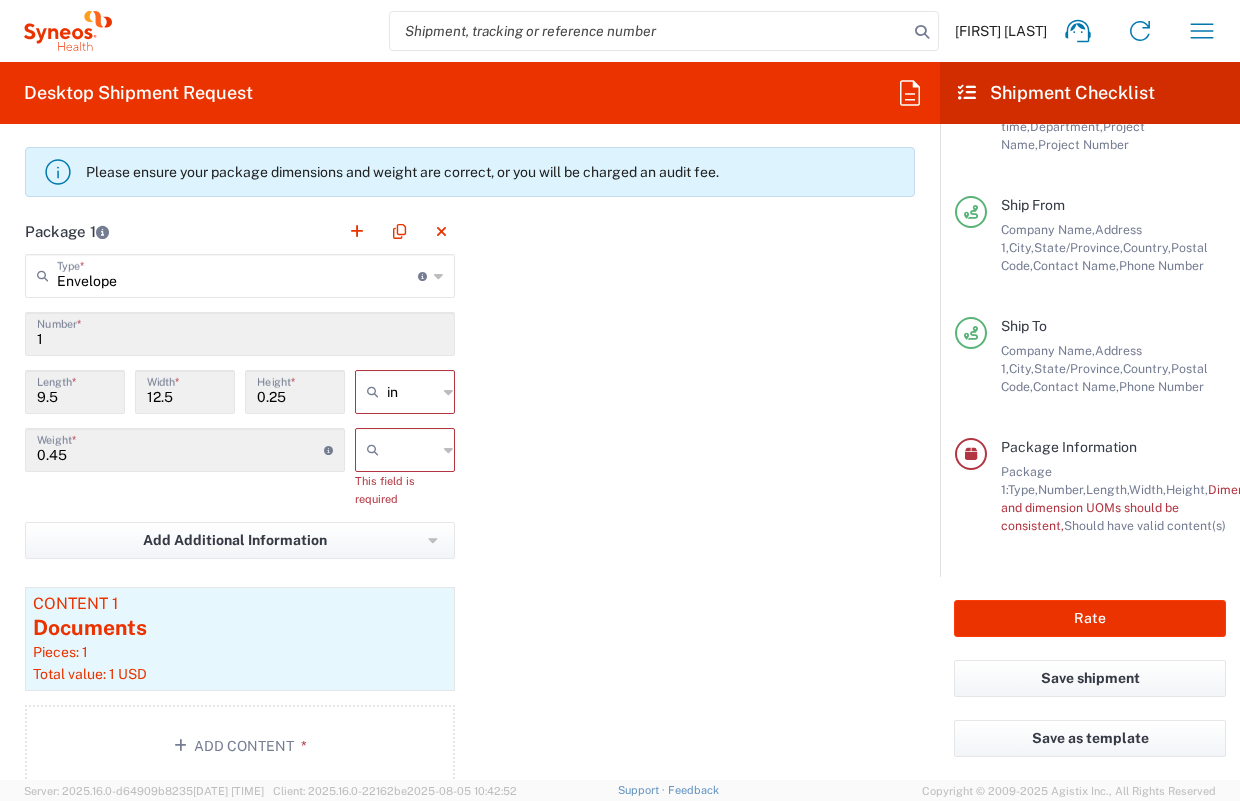 click 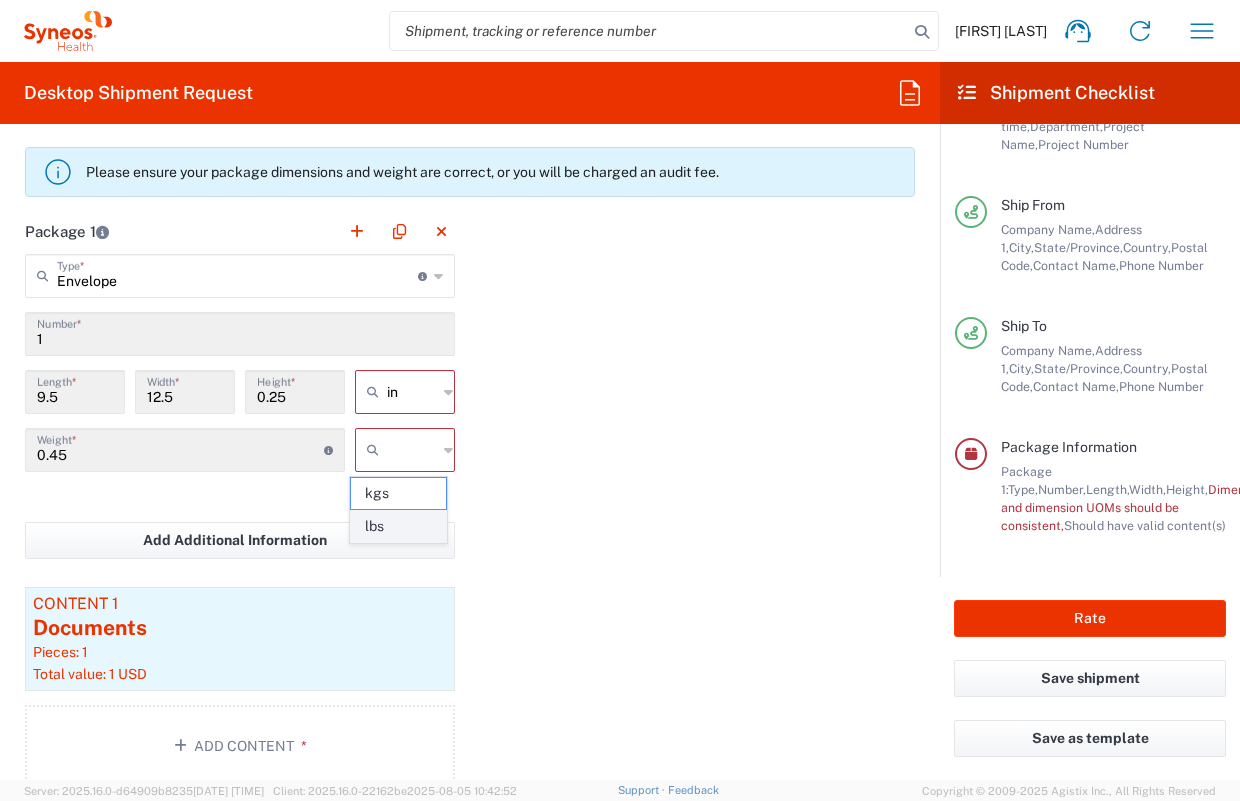 click on "lbs" 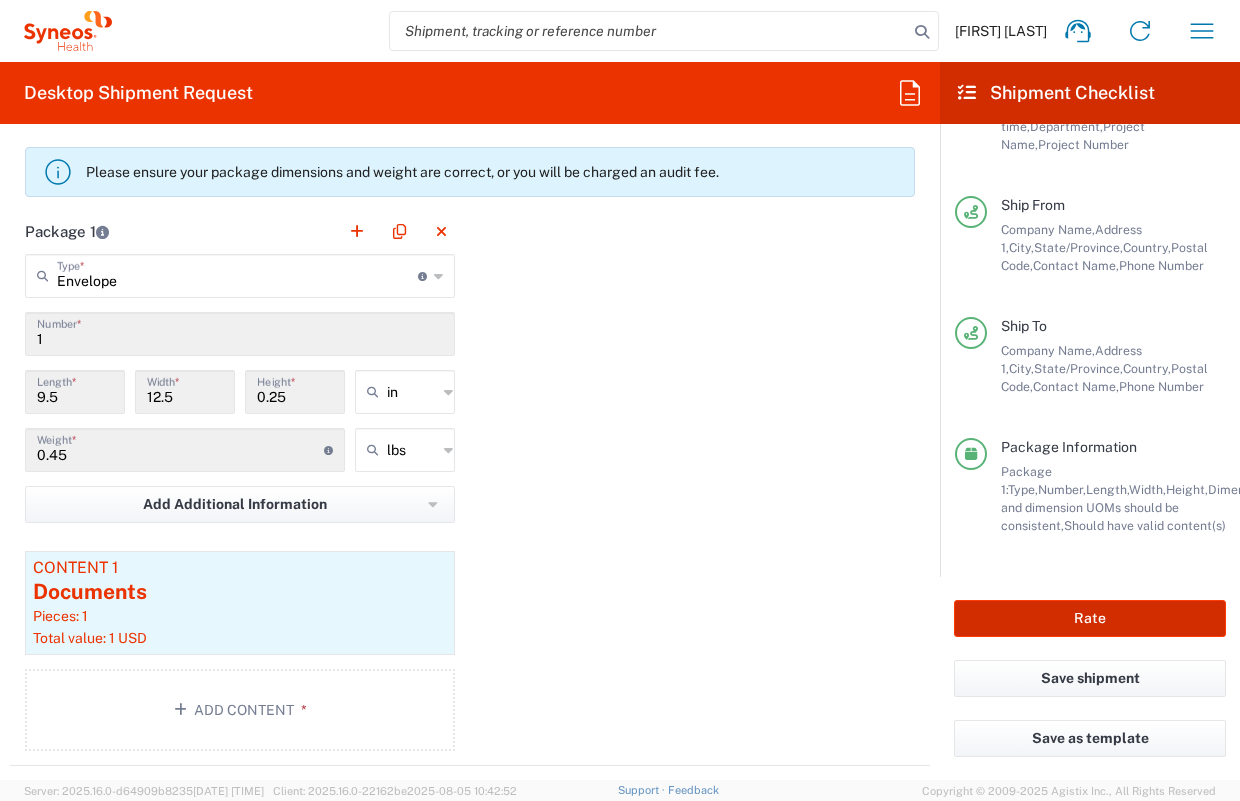 click on "Rate" 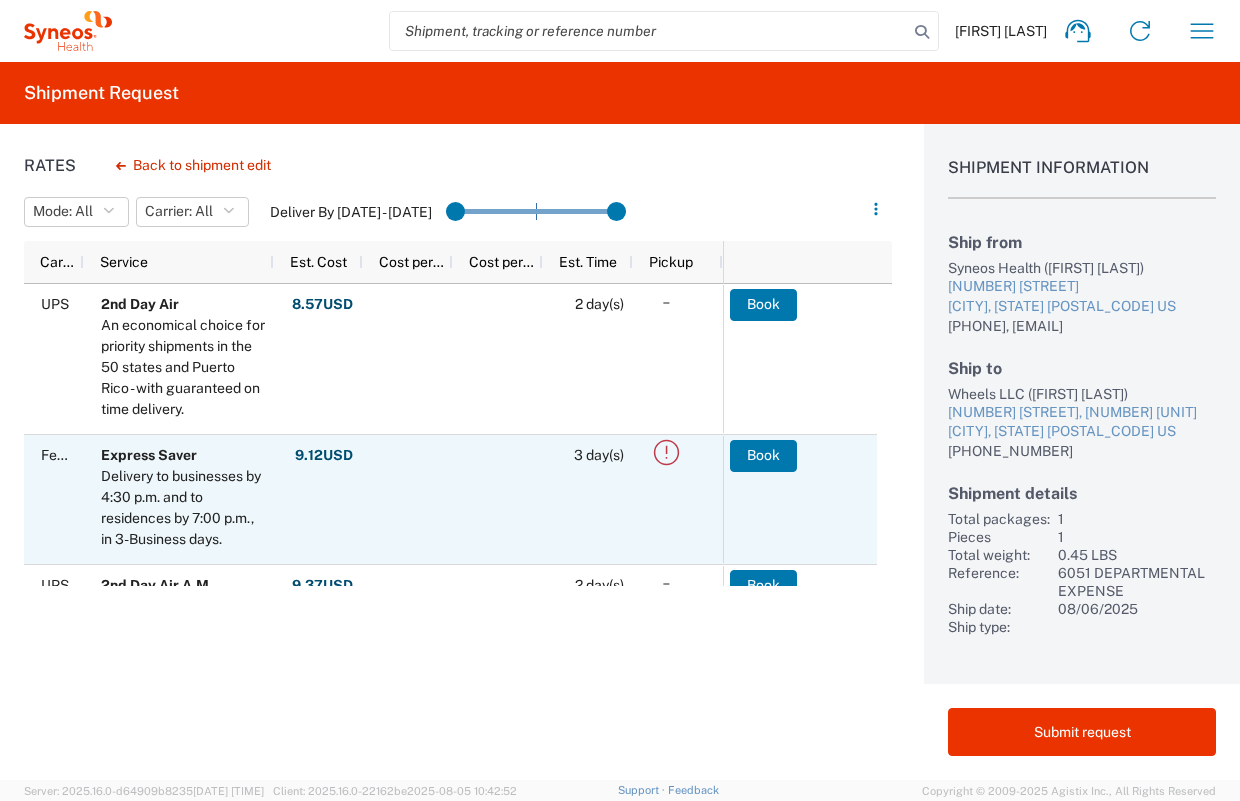 scroll, scrollTop: 101, scrollLeft: 0, axis: vertical 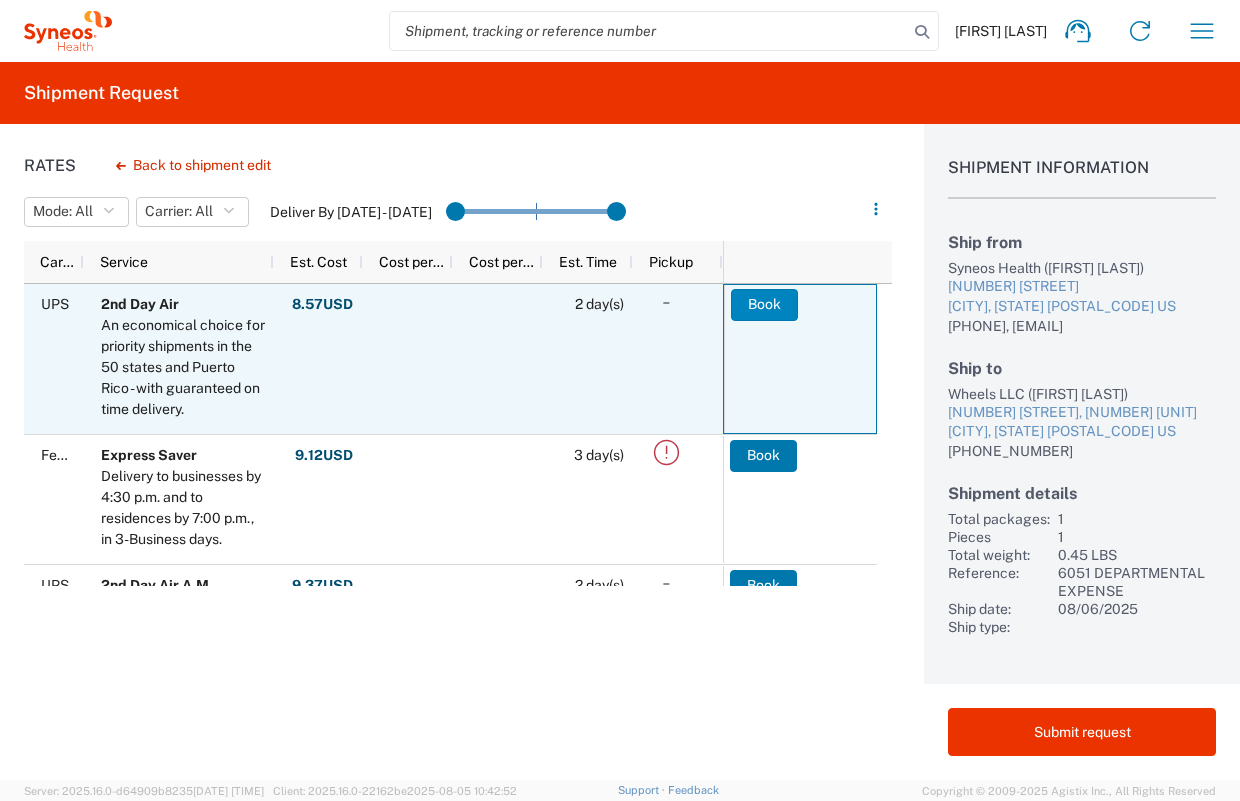 click on "Book" 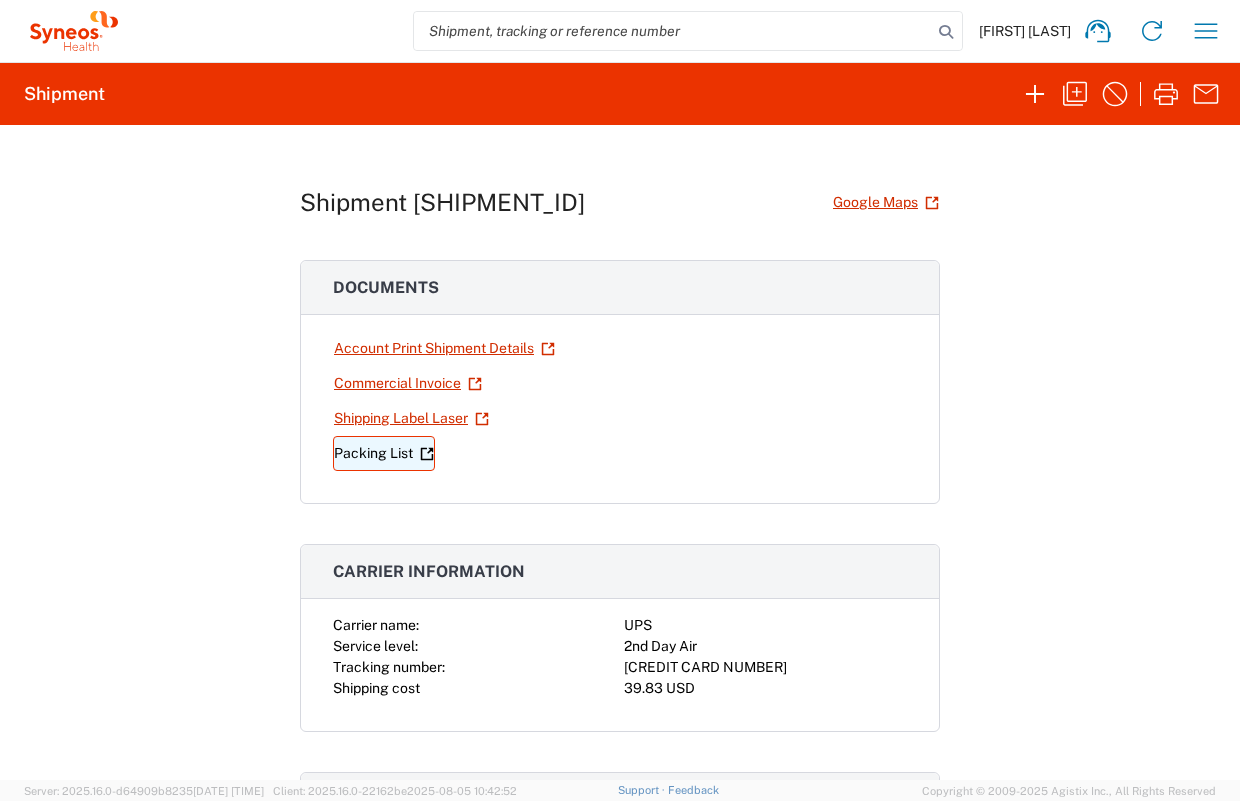 click on "Packing List" 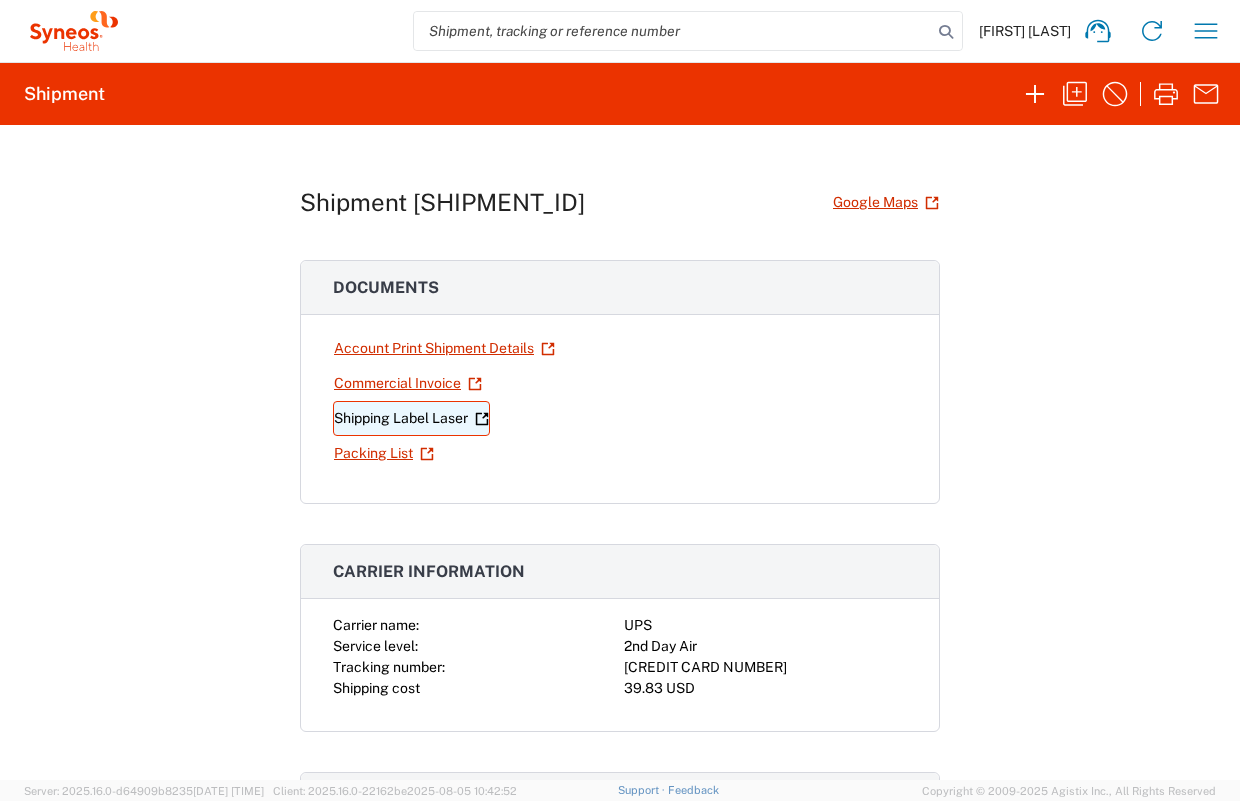 click on "Shipping Label Laser" 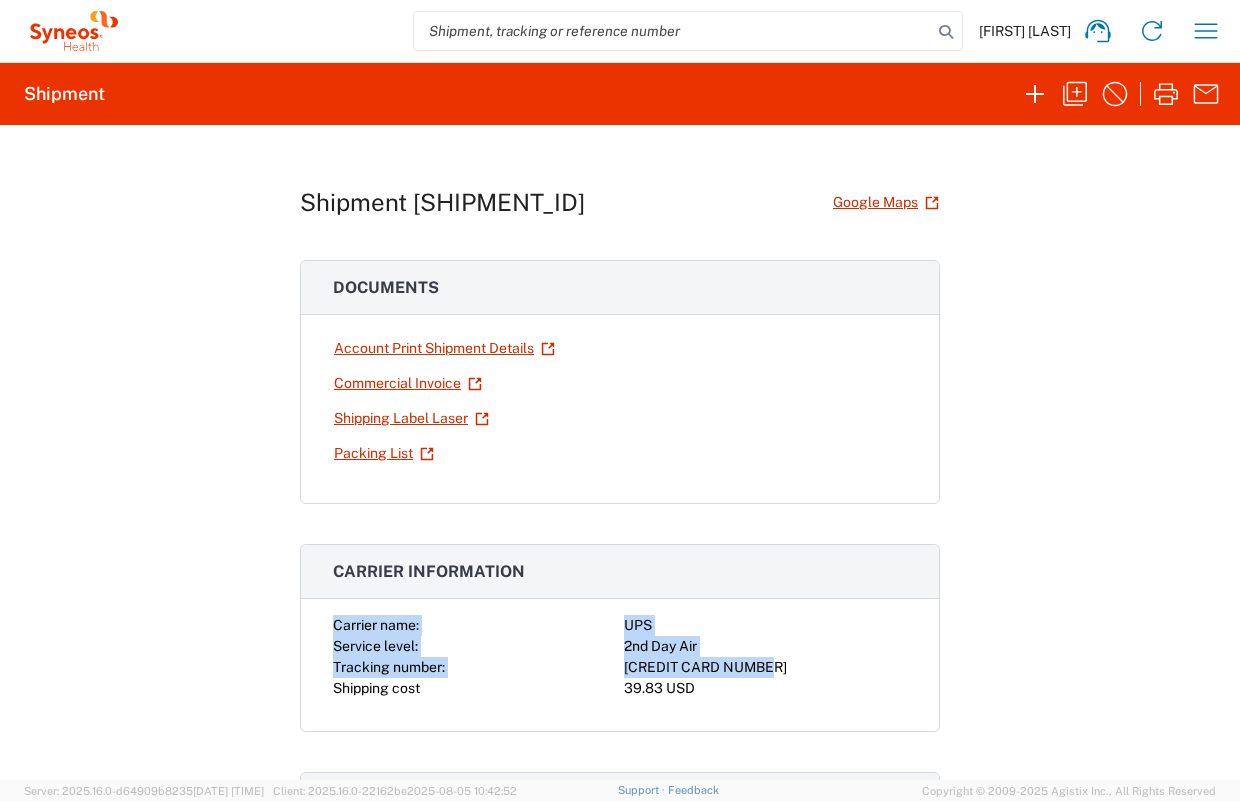 drag, startPoint x: 326, startPoint y: 626, endPoint x: 780, endPoint y: 672, distance: 456.32443 